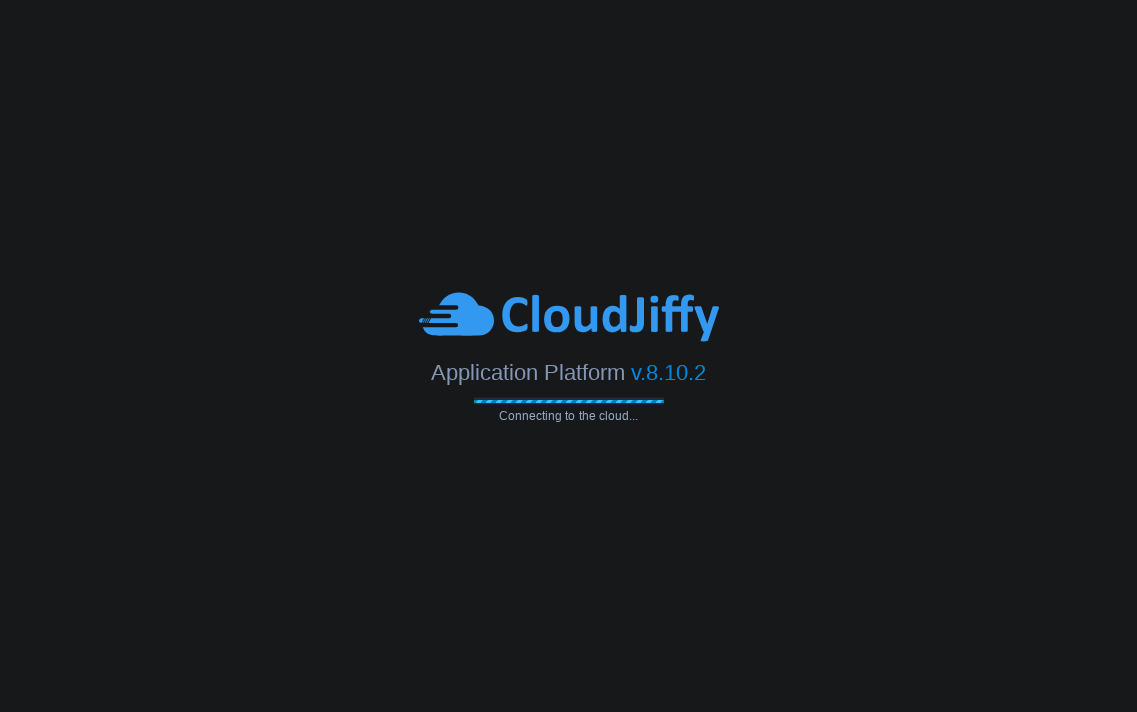 scroll, scrollTop: 0, scrollLeft: 0, axis: both 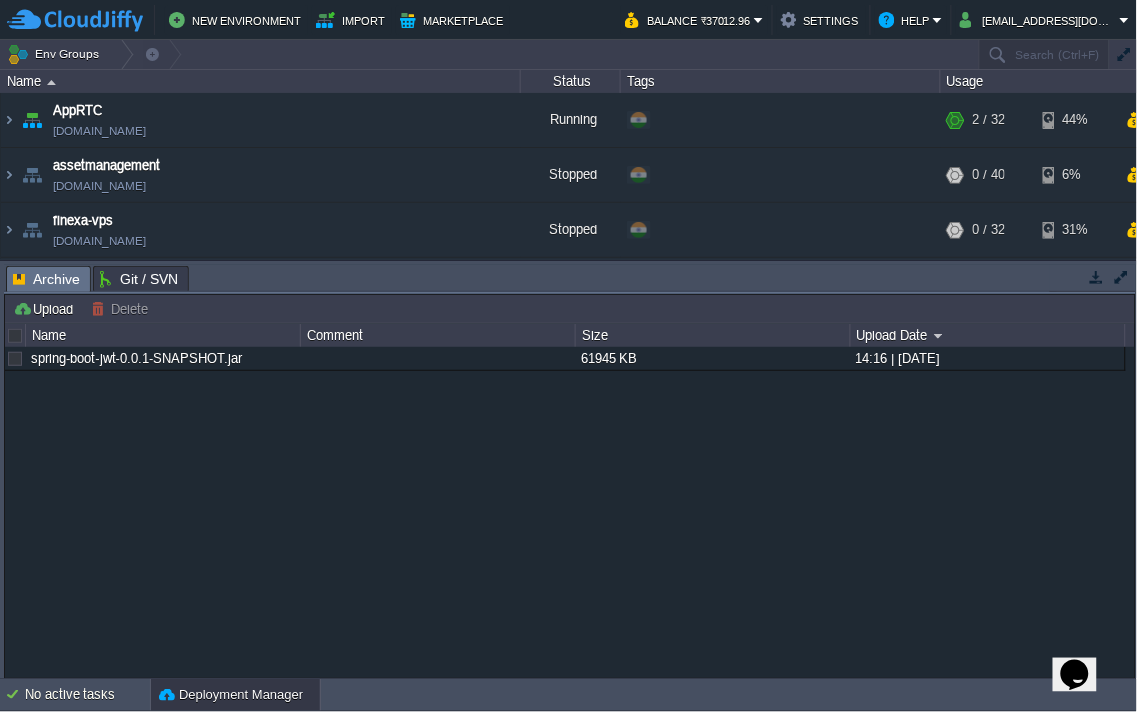 click at bounding box center [1122, 277] 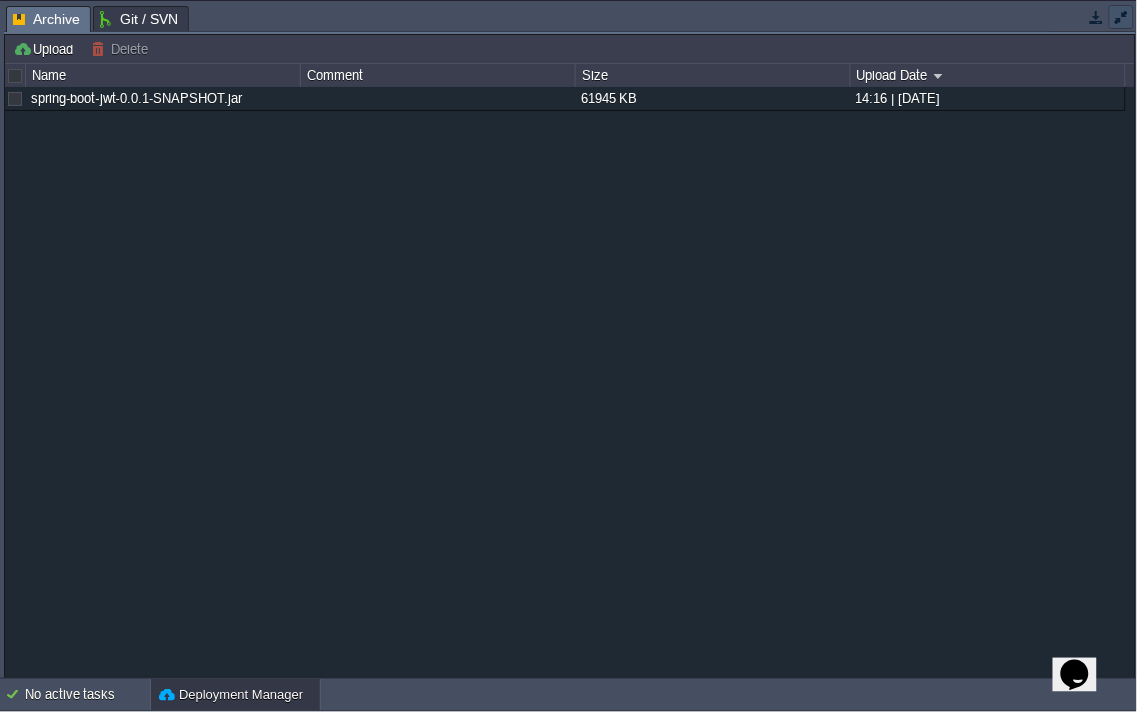 click at bounding box center (1122, 17) 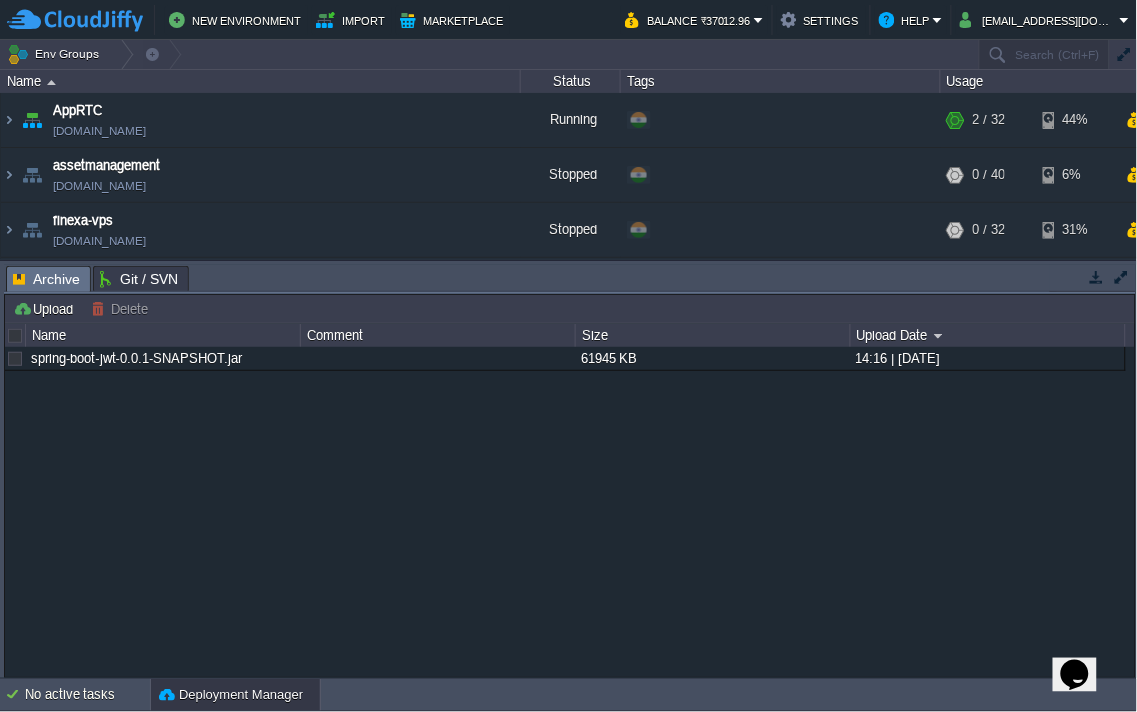 type 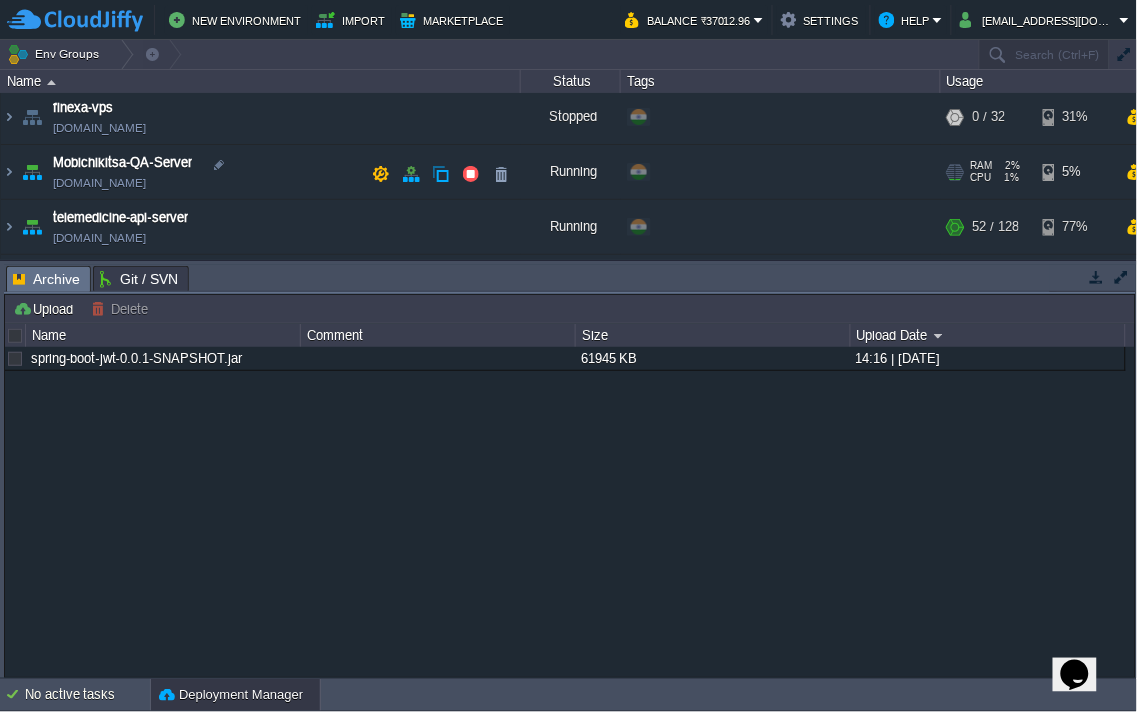 scroll, scrollTop: 171, scrollLeft: 0, axis: vertical 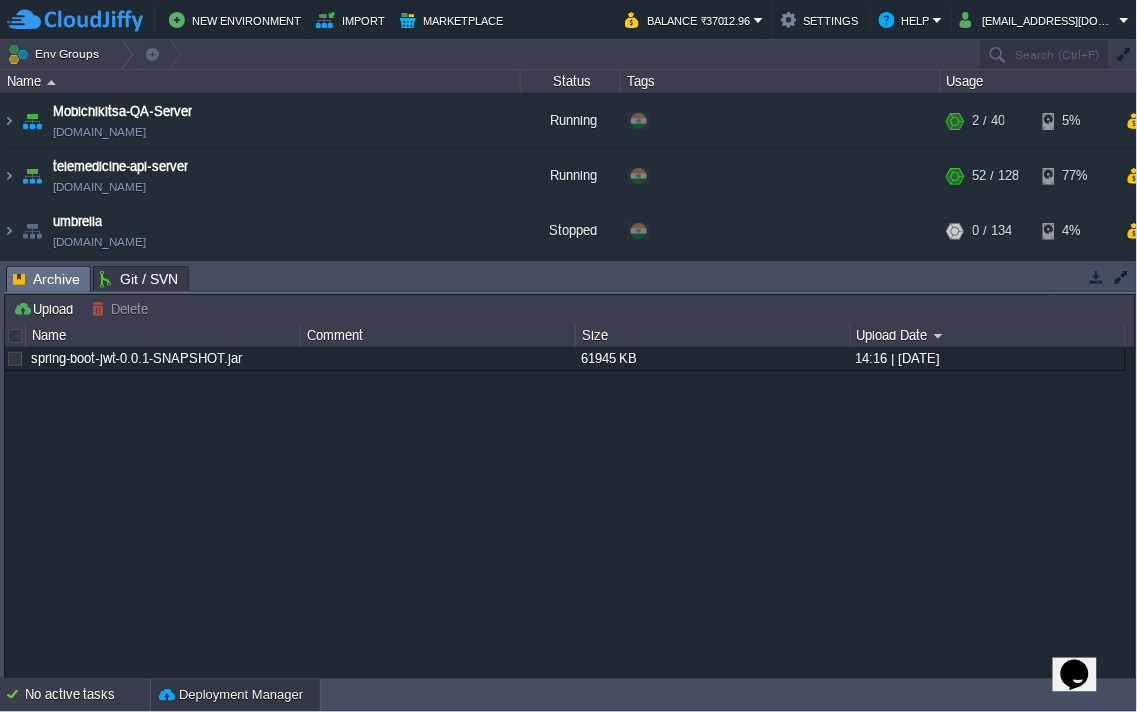 click on "No active tasks" at bounding box center [87, 695] 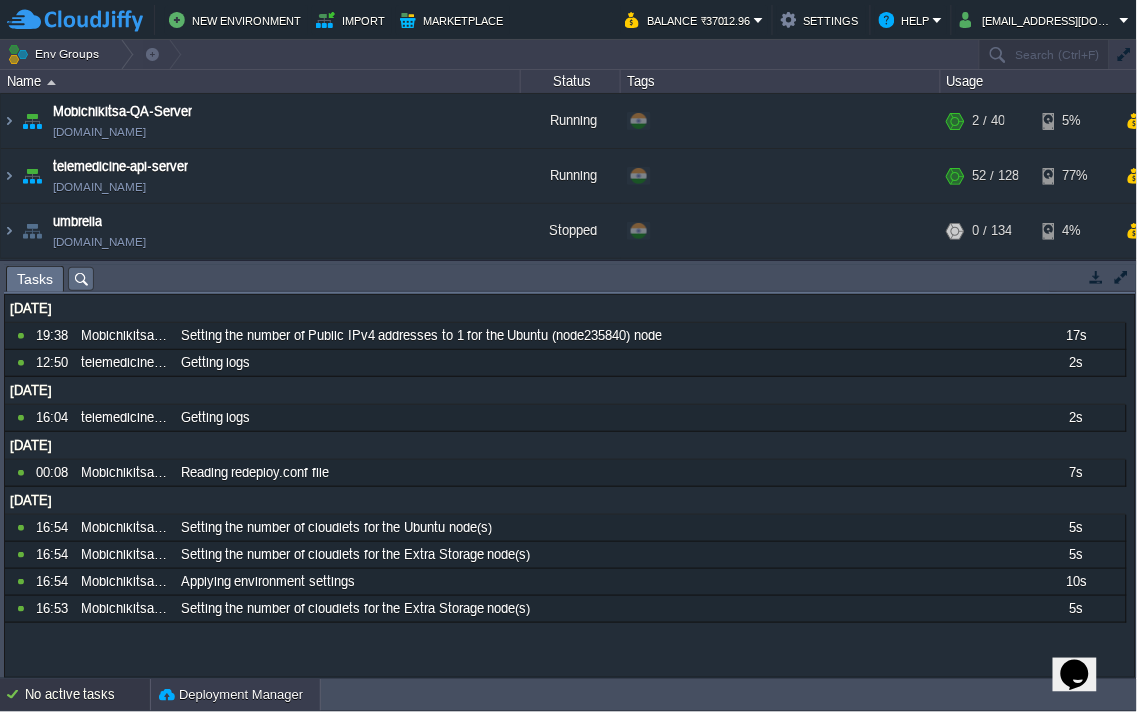 click on "Deployment Manager" at bounding box center [231, 695] 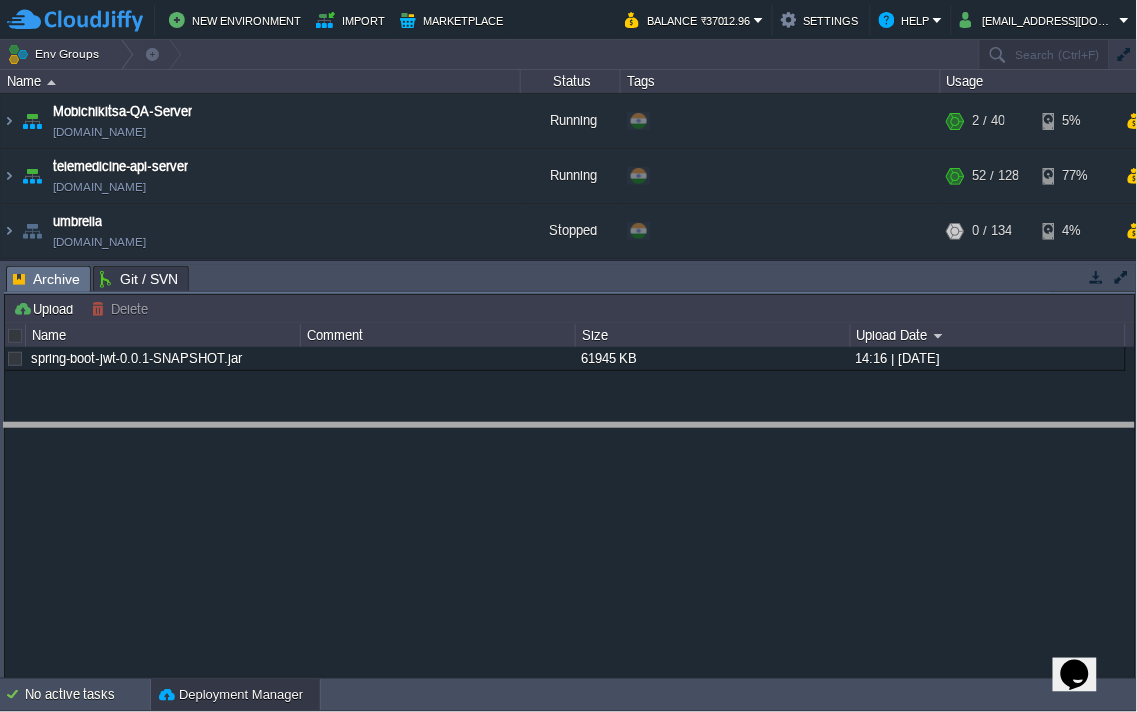 drag, startPoint x: 983, startPoint y: 281, endPoint x: 968, endPoint y: 434, distance: 153.73354 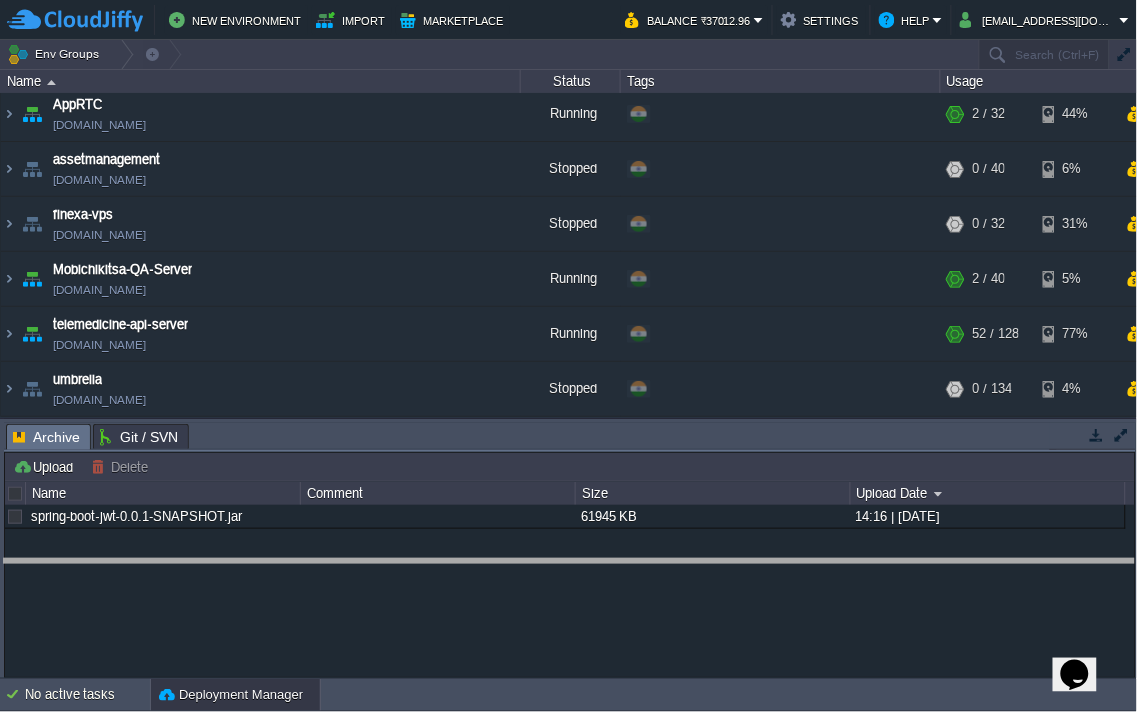 drag, startPoint x: 538, startPoint y: 426, endPoint x: 512, endPoint y: 562, distance: 138.463 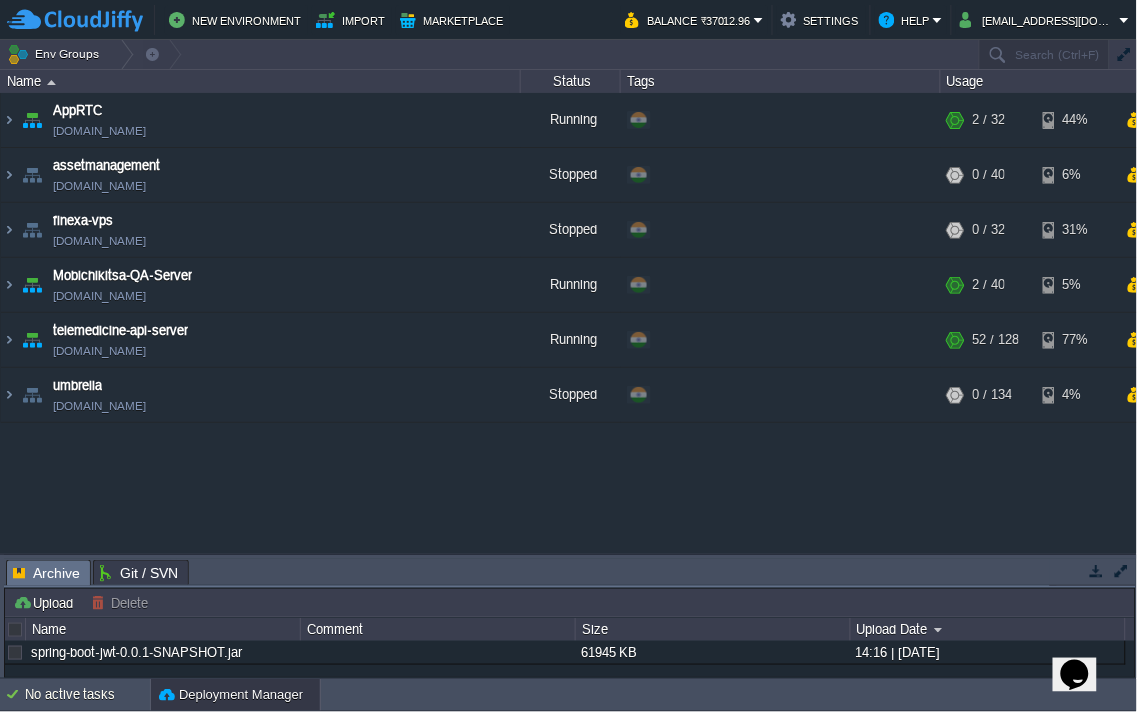 scroll, scrollTop: 0, scrollLeft: 0, axis: both 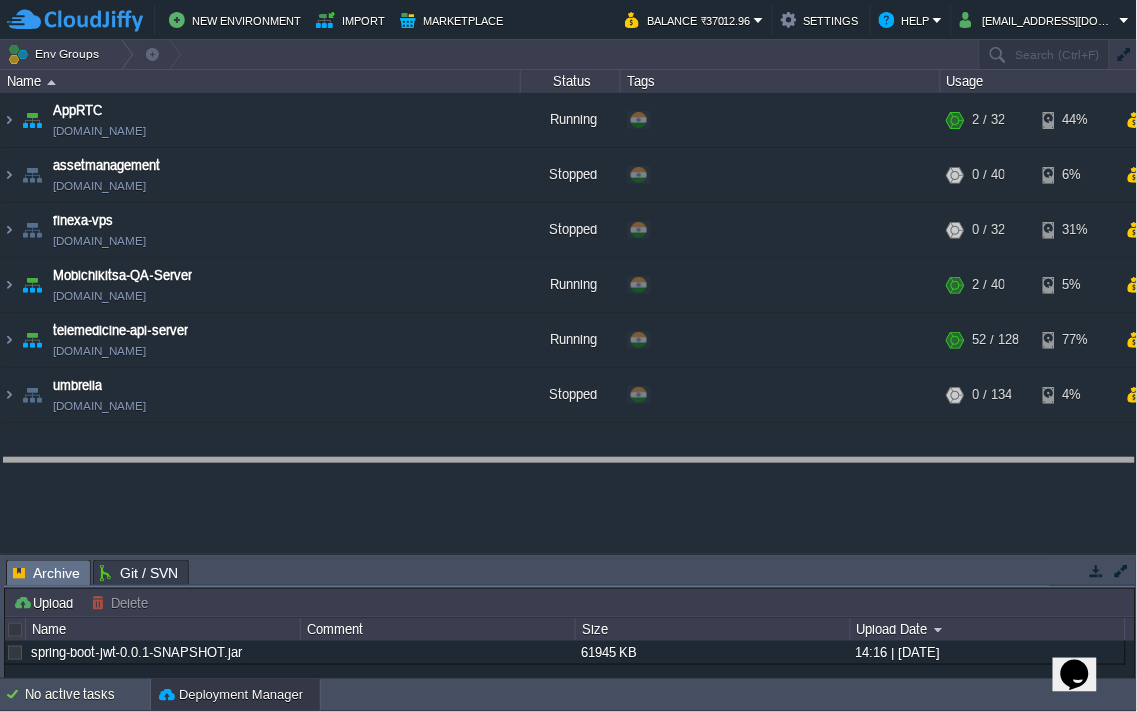 drag, startPoint x: 766, startPoint y: 565, endPoint x: 773, endPoint y: 464, distance: 101.24229 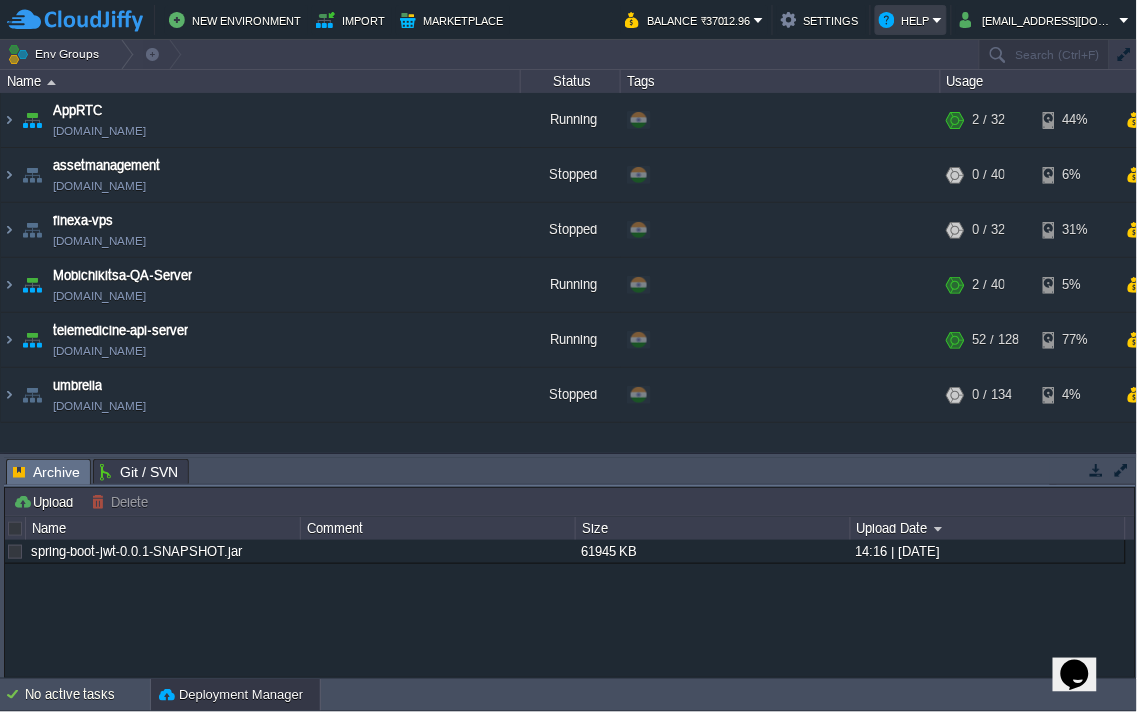 click on "Help" at bounding box center (906, 20) 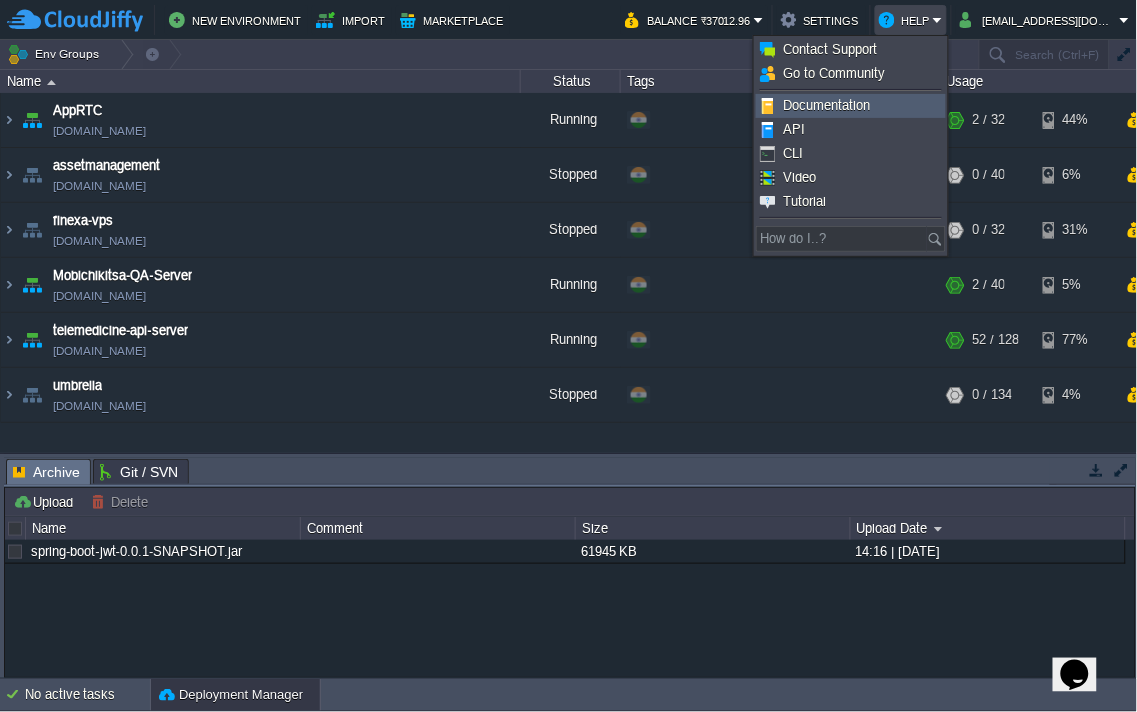 click on "Documentation" at bounding box center [851, 106] 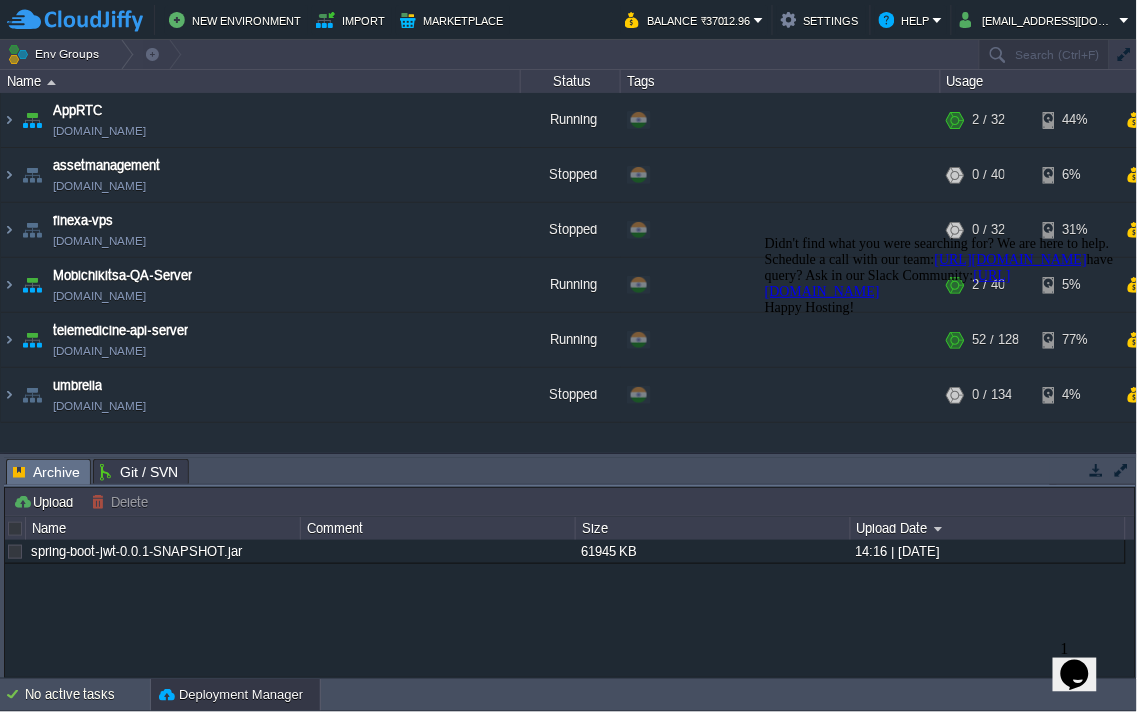 click at bounding box center (764, 235) 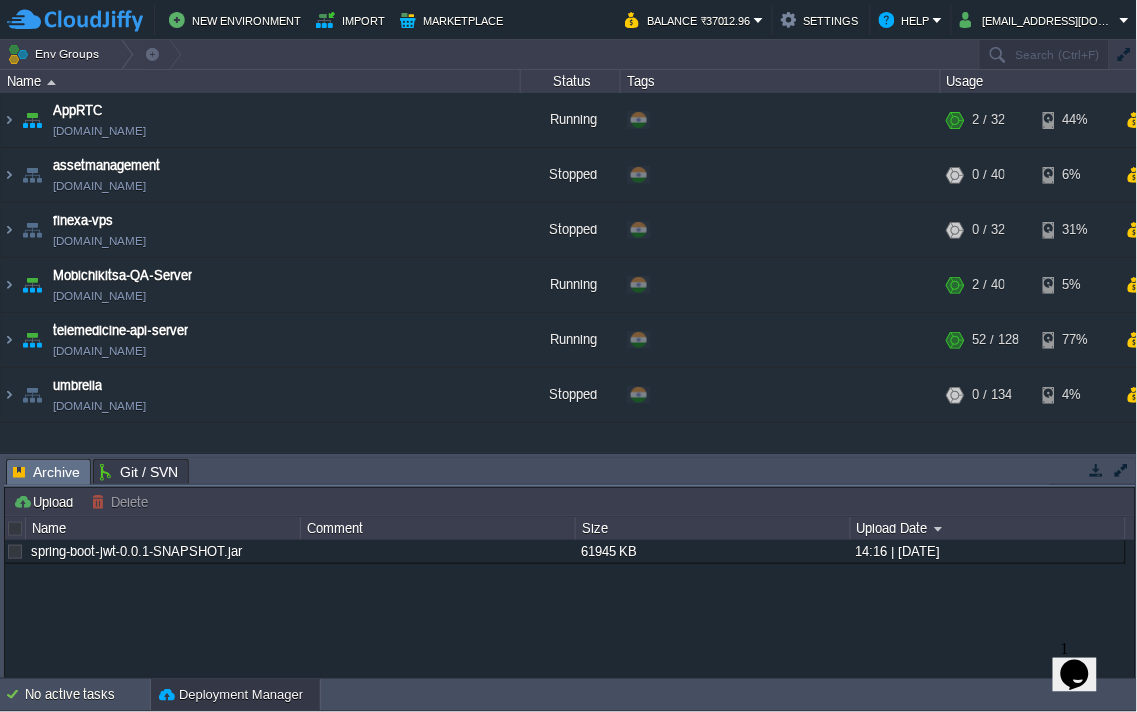 click 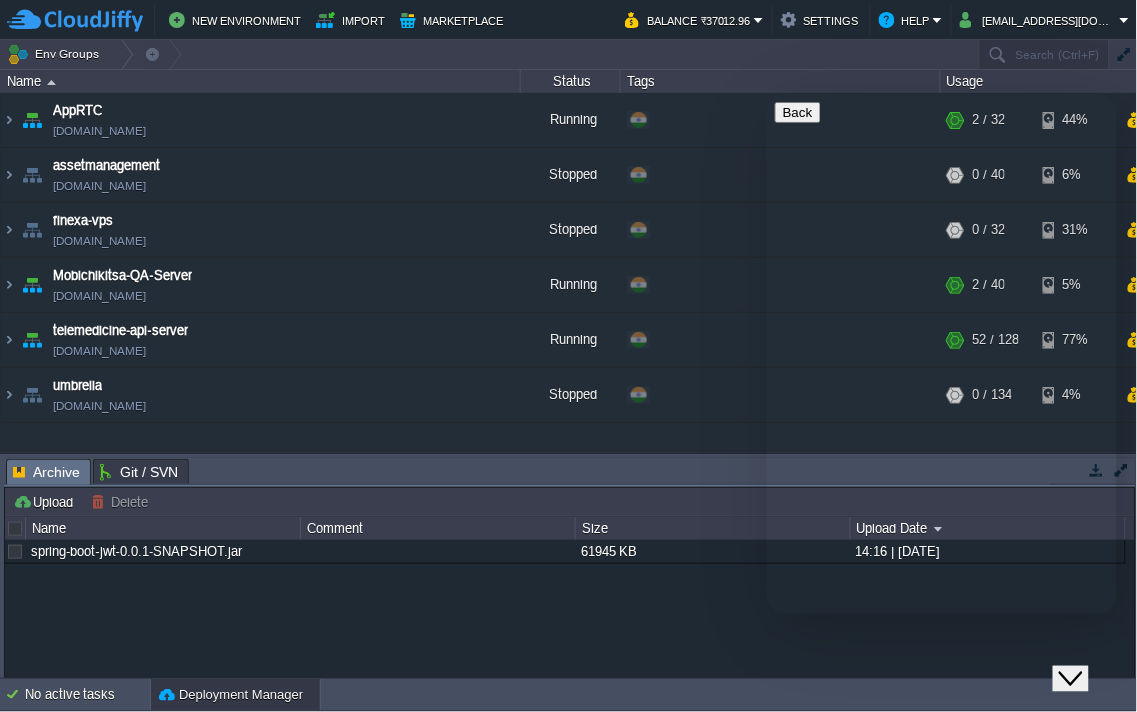 click on "Close Chat This icon closes the chat window." 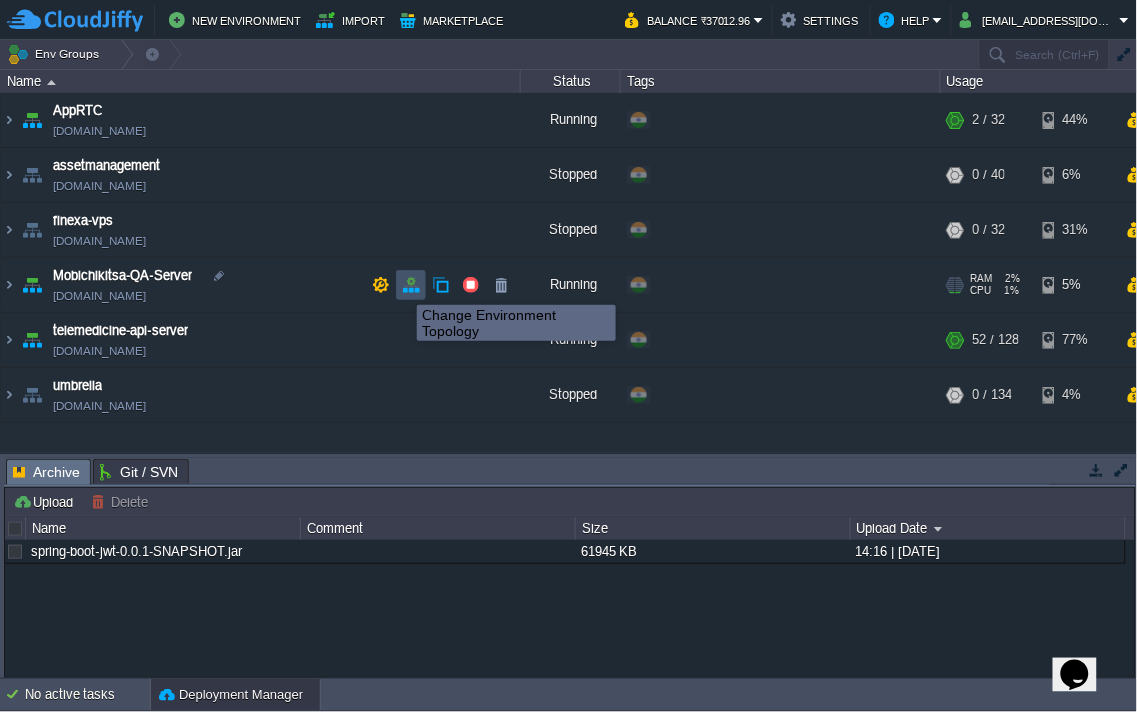click at bounding box center [411, 285] 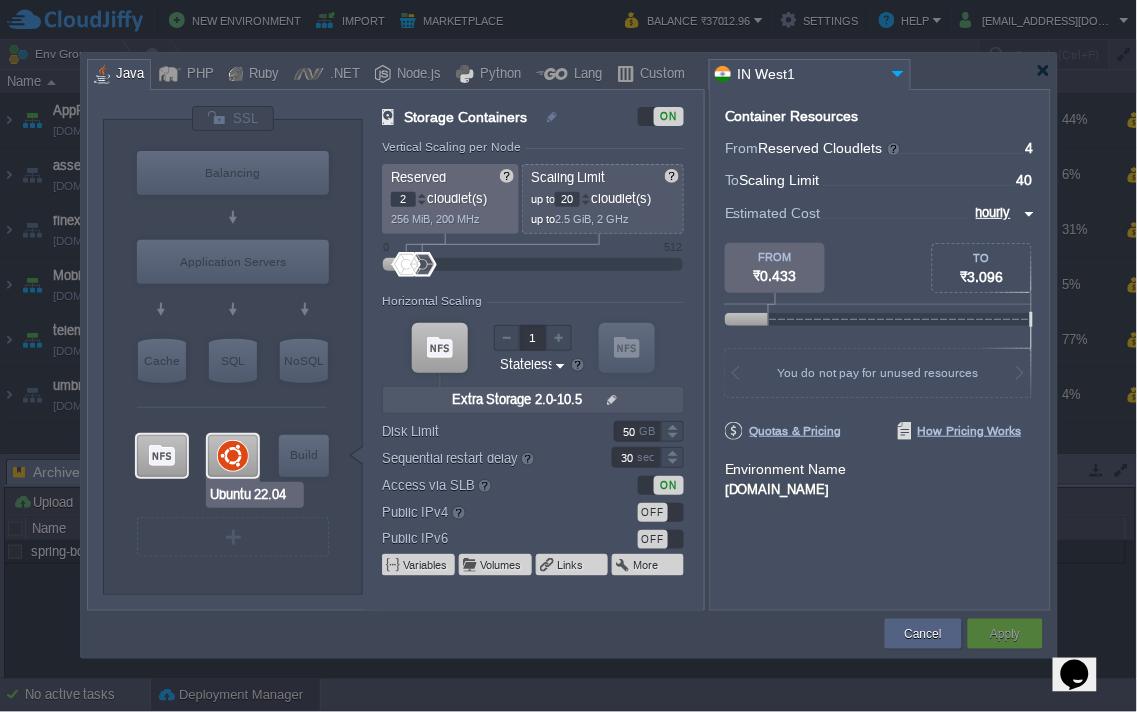 click at bounding box center [233, 456] 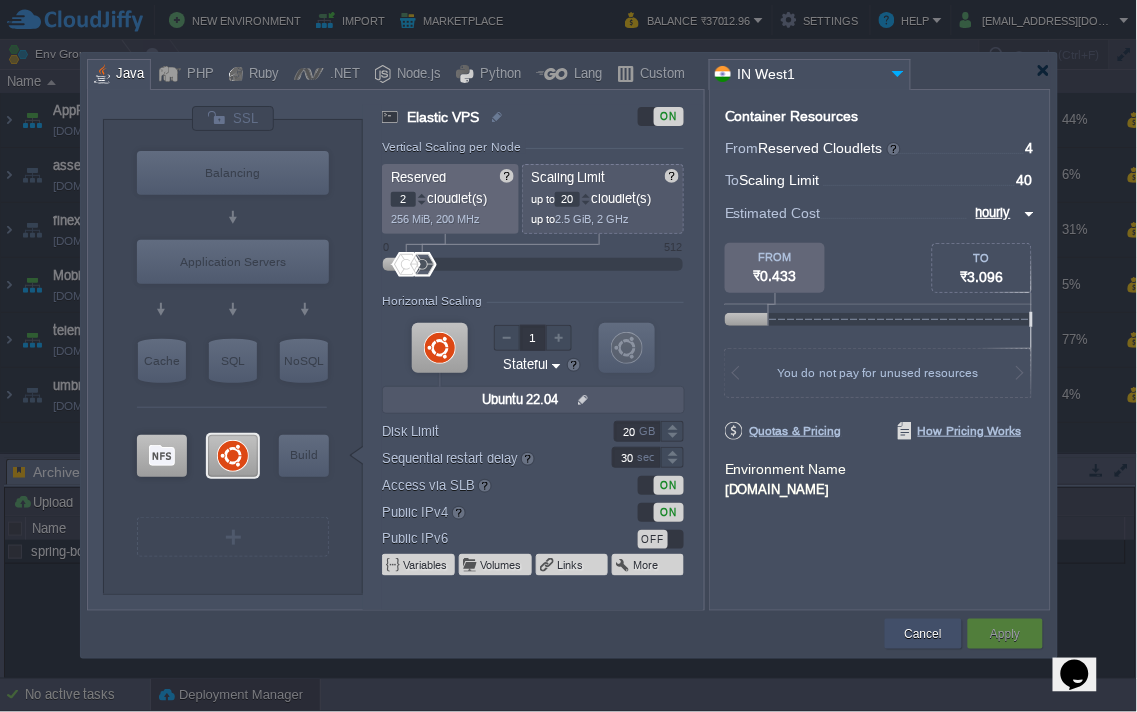 click on "Cancel" at bounding box center (923, 634) 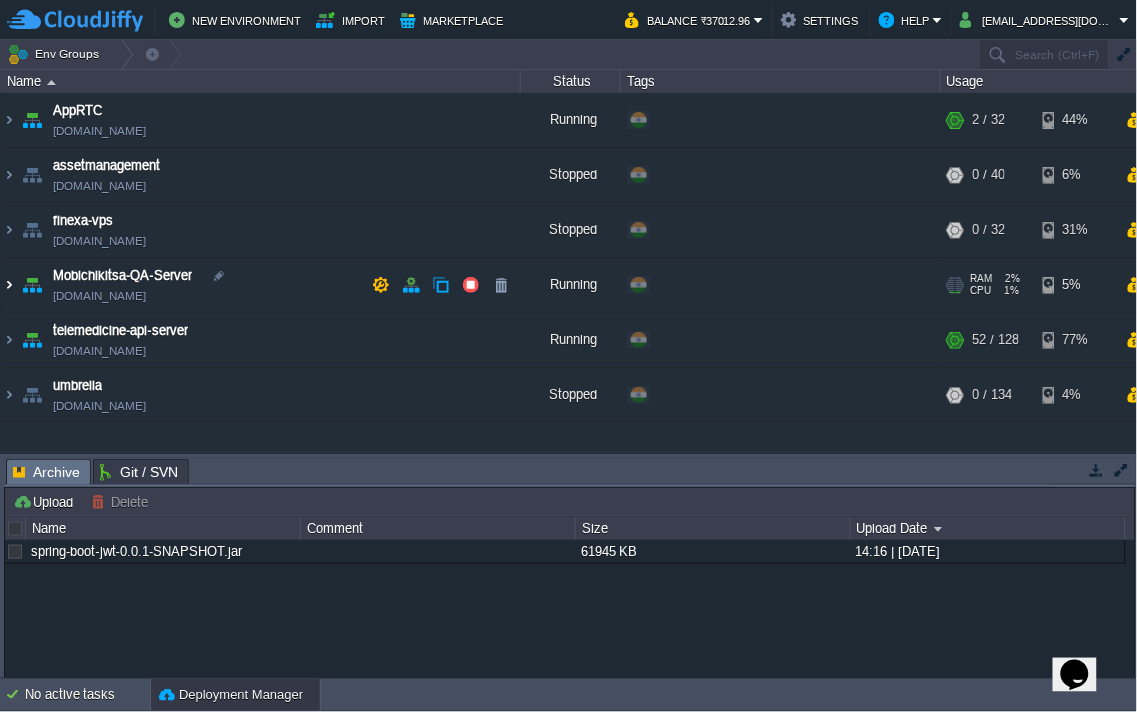 click at bounding box center [9, 285] 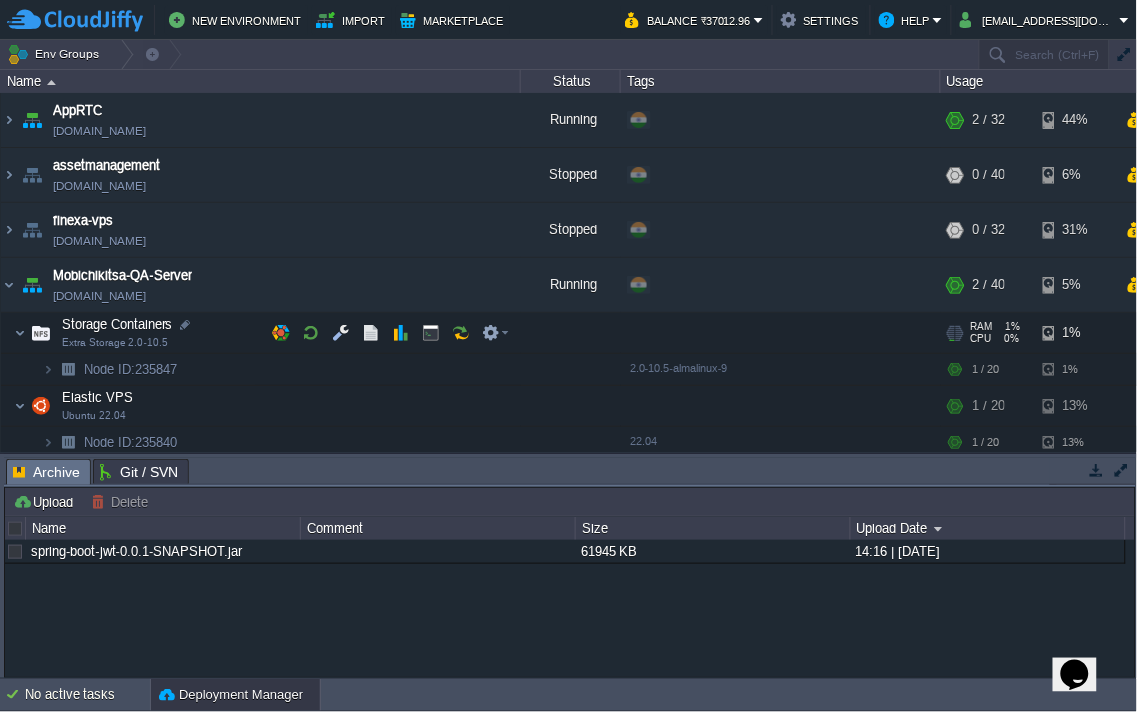 scroll, scrollTop: 111, scrollLeft: 0, axis: vertical 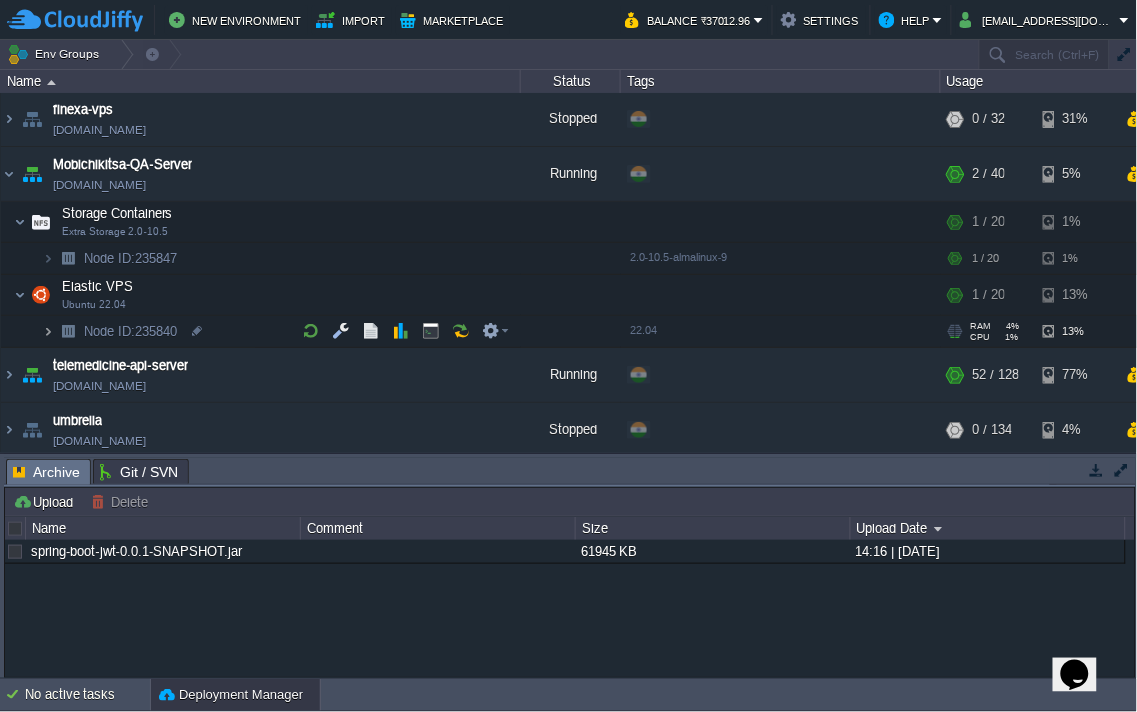 click at bounding box center (48, 331) 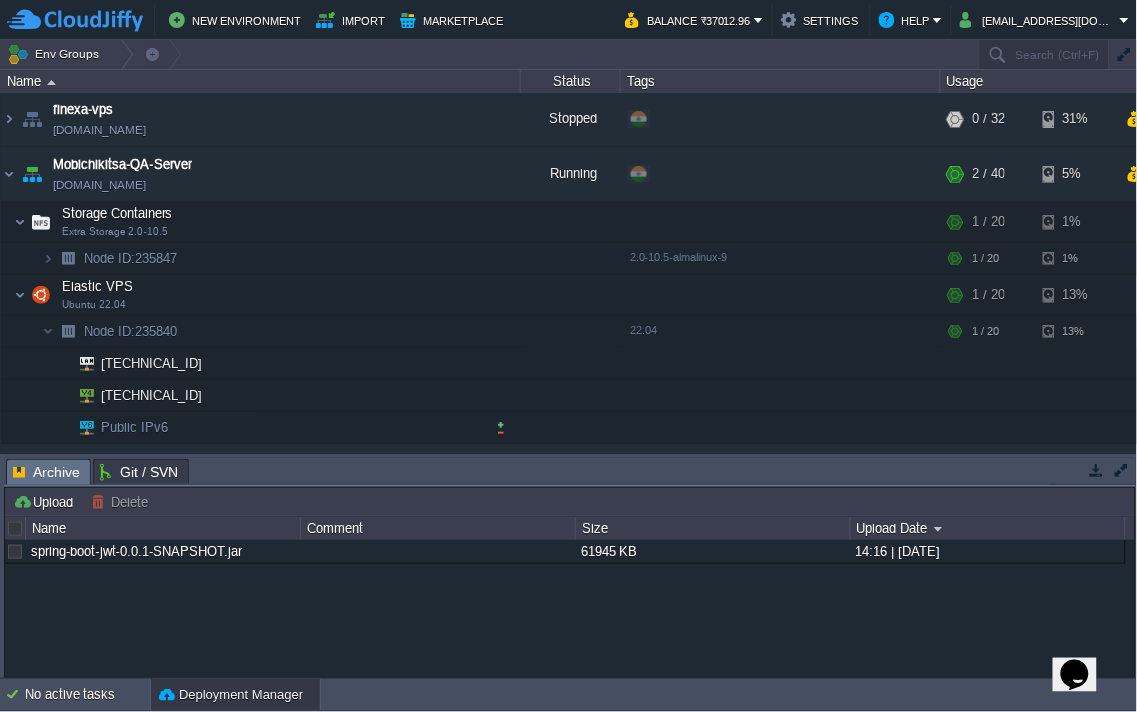 scroll, scrollTop: 221, scrollLeft: 0, axis: vertical 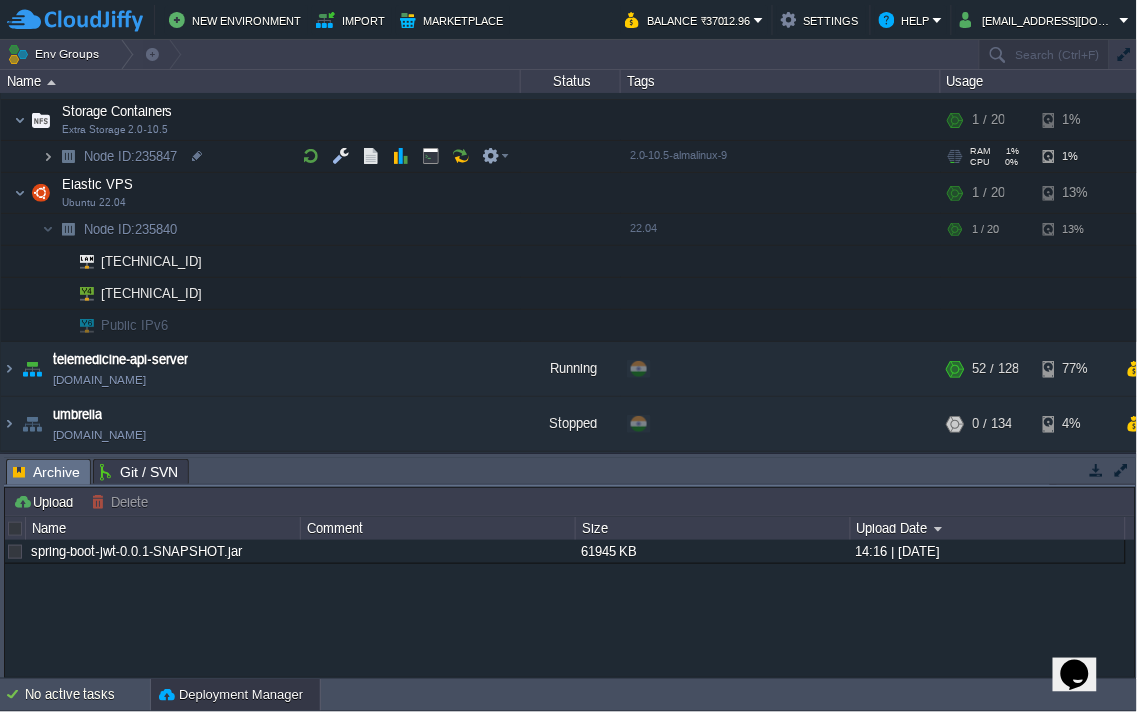 click at bounding box center [48, 156] 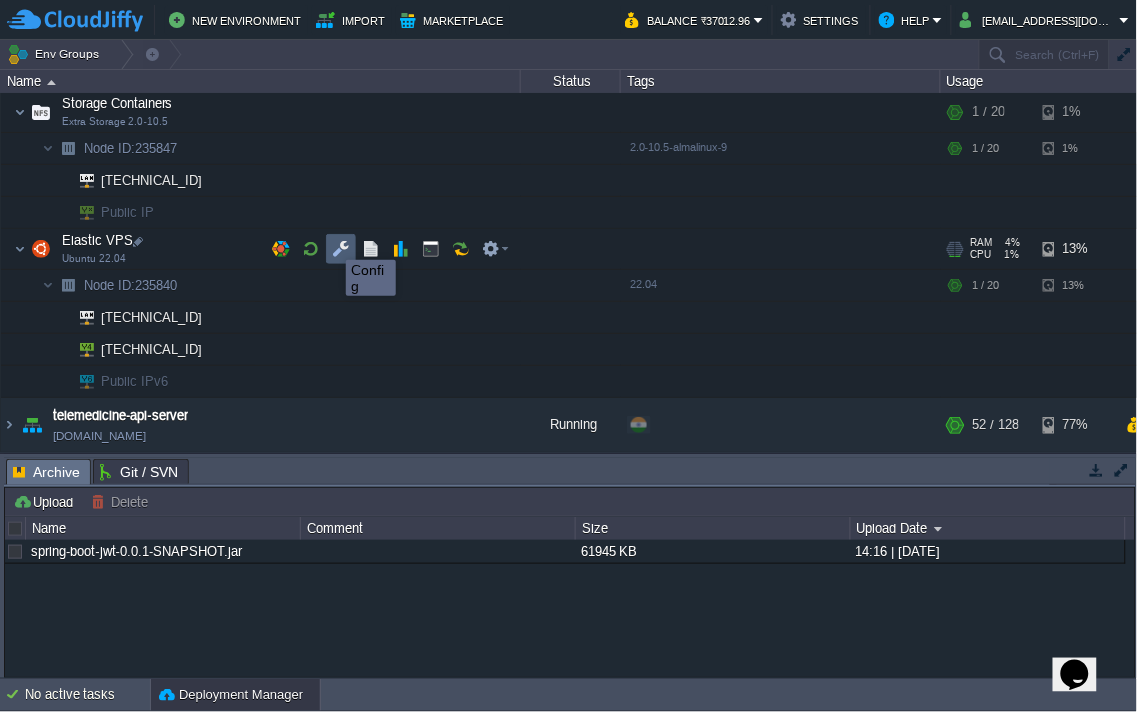 click at bounding box center (341, 249) 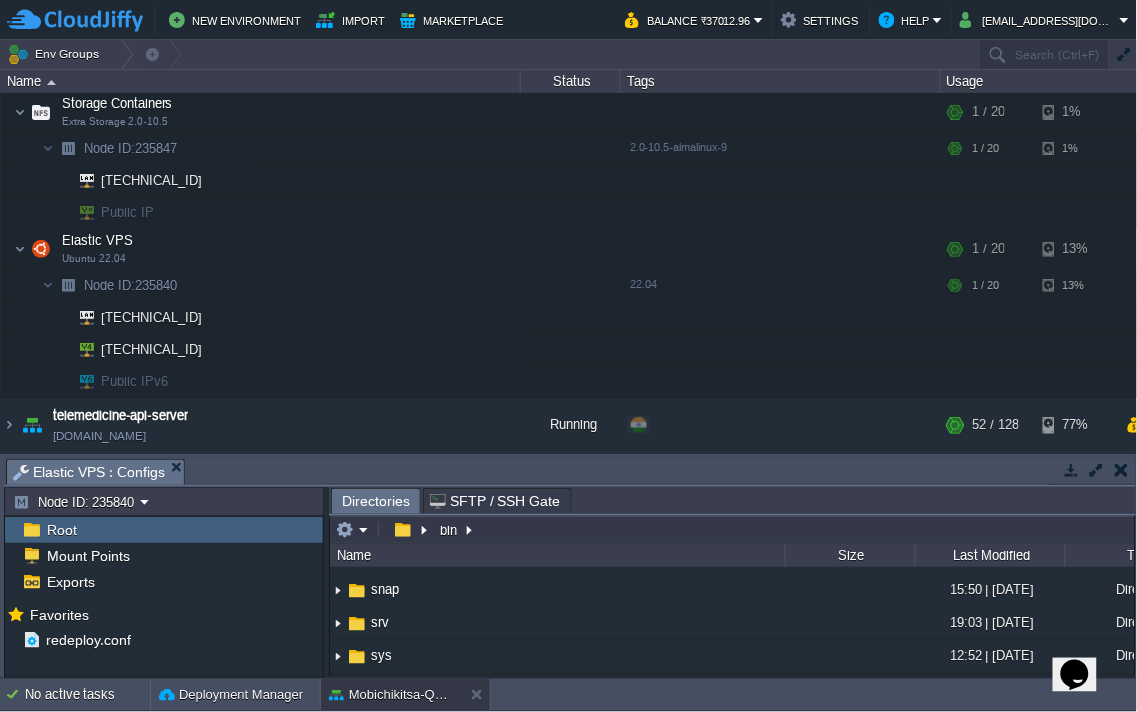 scroll, scrollTop: 666, scrollLeft: 0, axis: vertical 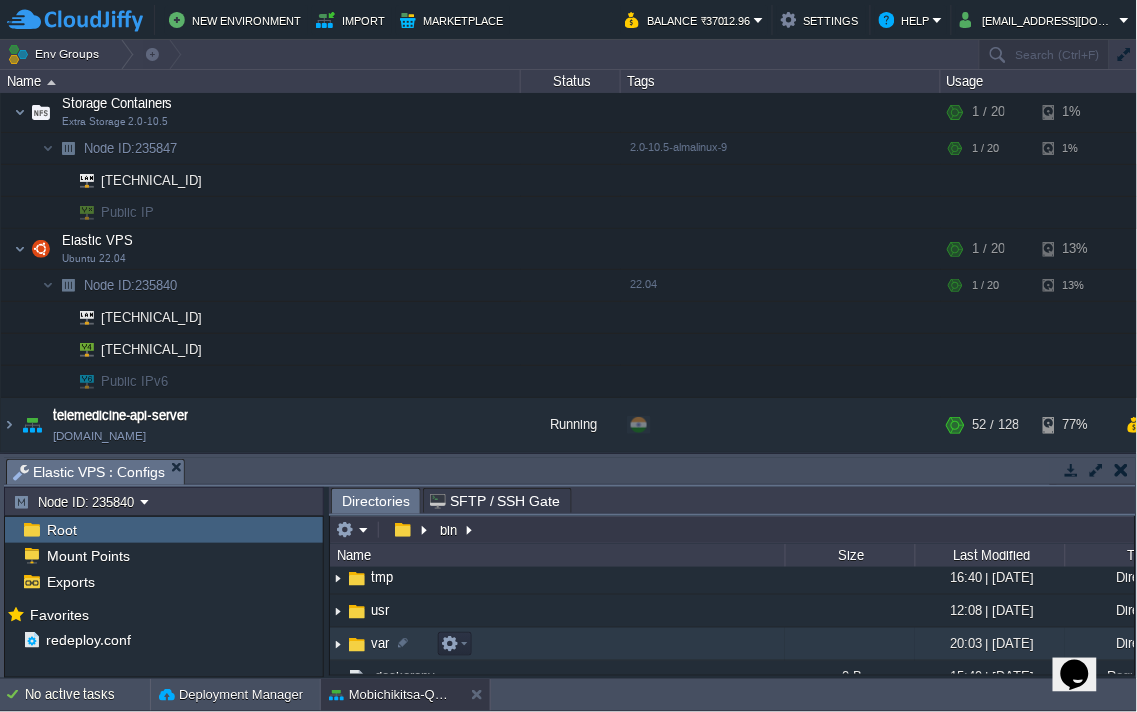 click at bounding box center (338, 644) 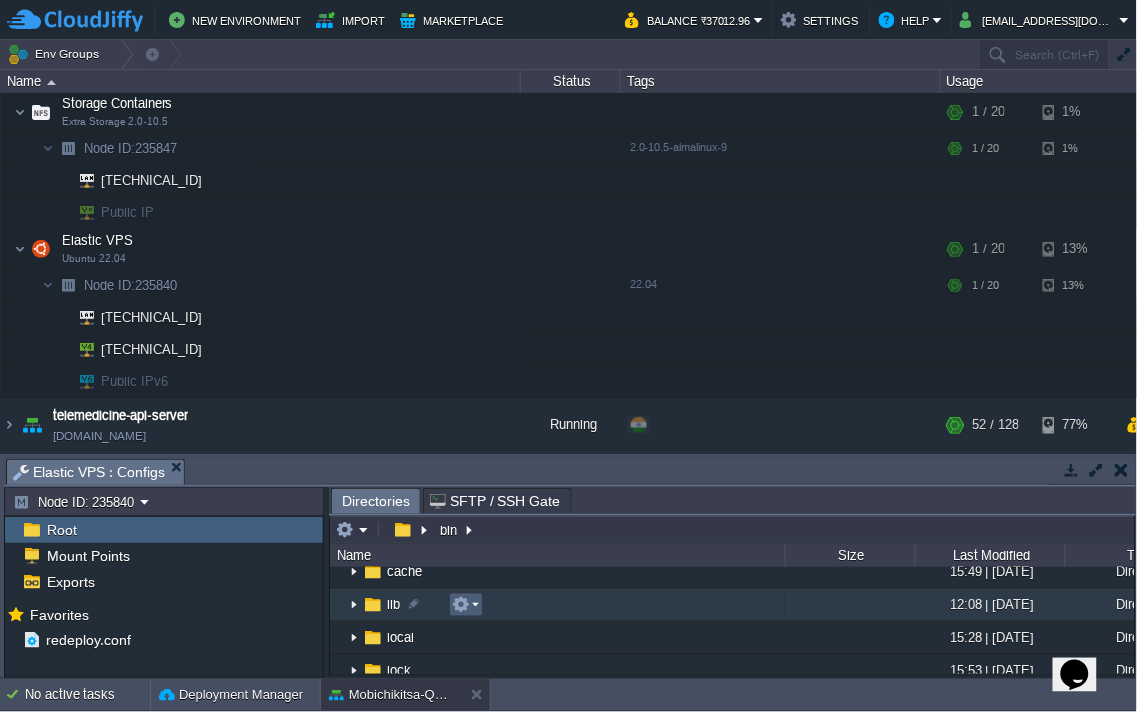 scroll, scrollTop: 694, scrollLeft: 0, axis: vertical 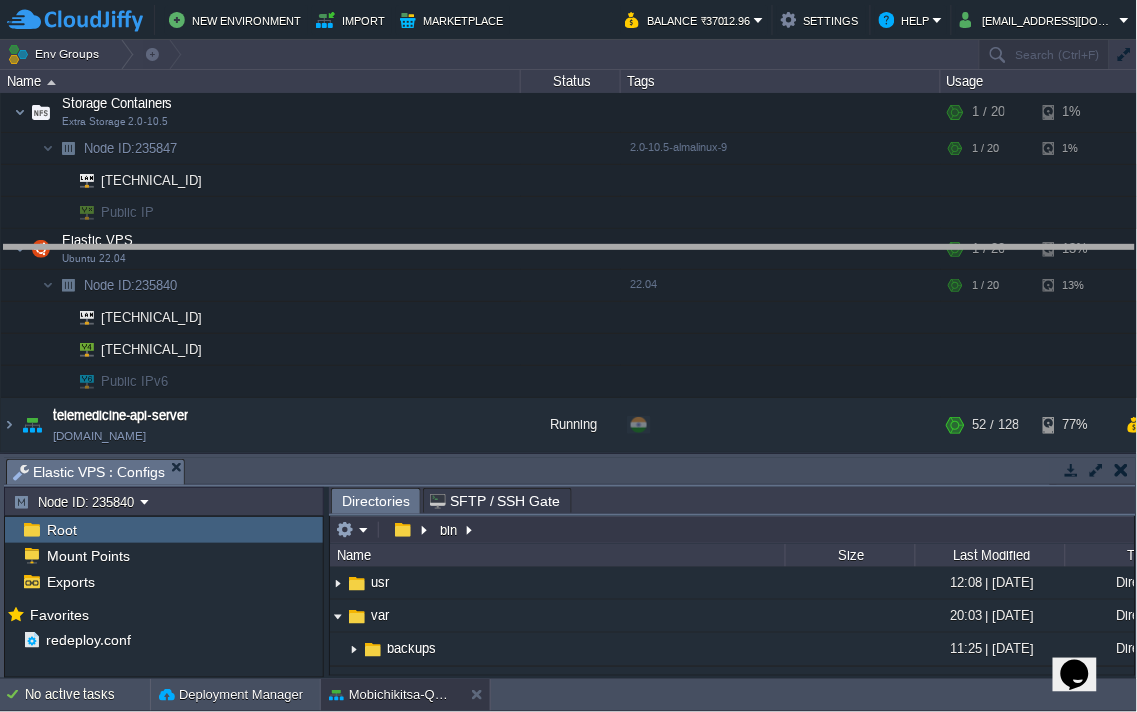drag, startPoint x: 582, startPoint y: 460, endPoint x: 586, endPoint y: 247, distance: 213.03755 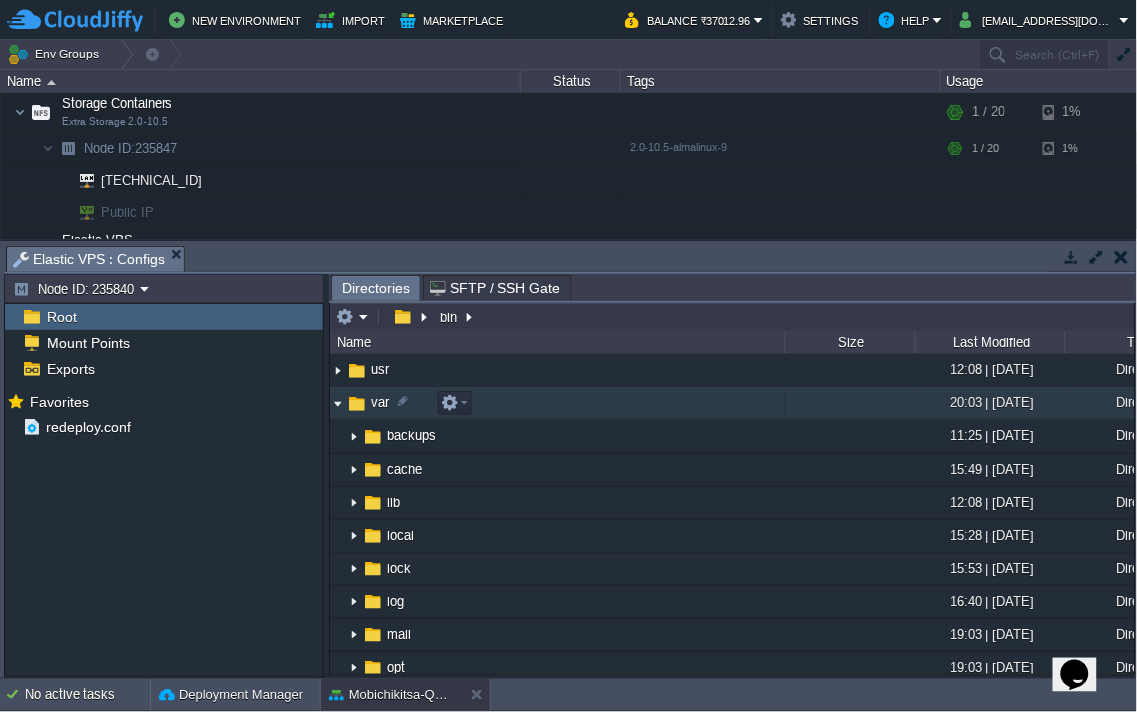 click at bounding box center [338, 403] 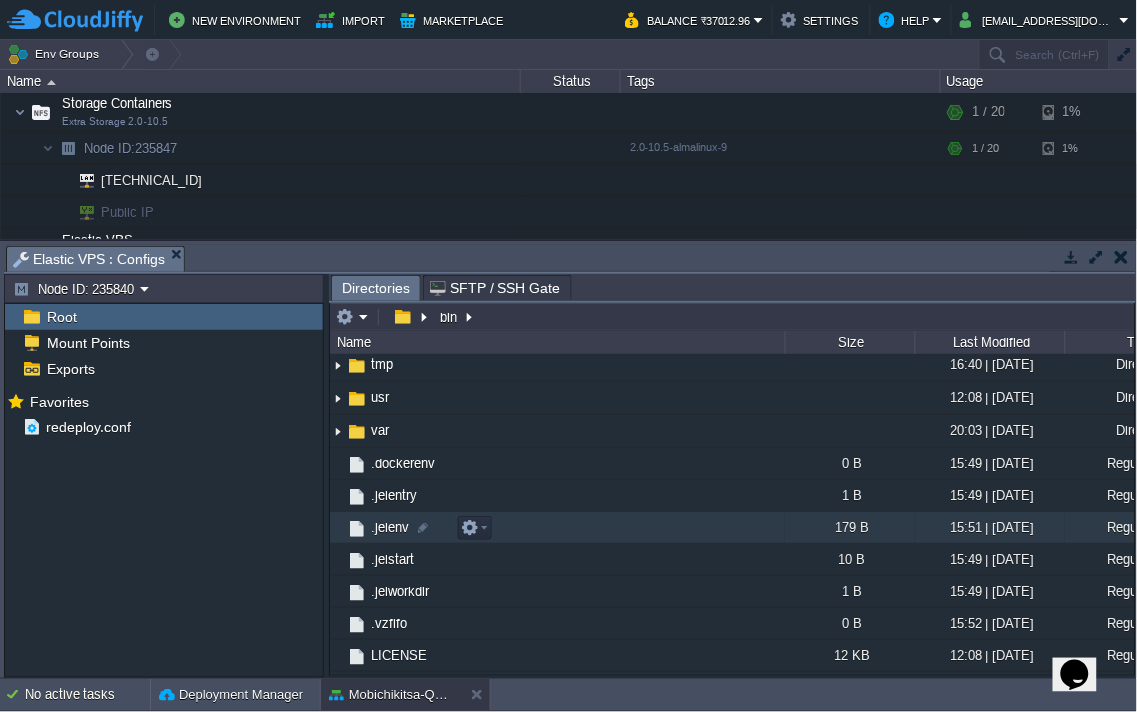 scroll, scrollTop: 555, scrollLeft: 0, axis: vertical 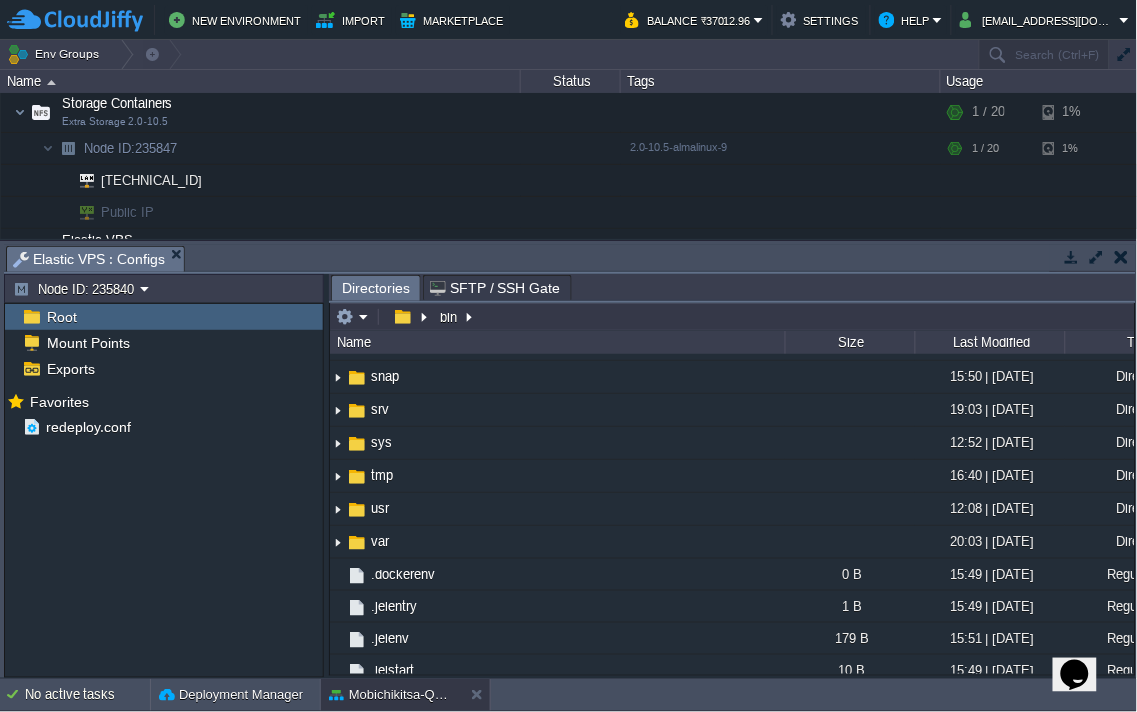 click at bounding box center [1122, 257] 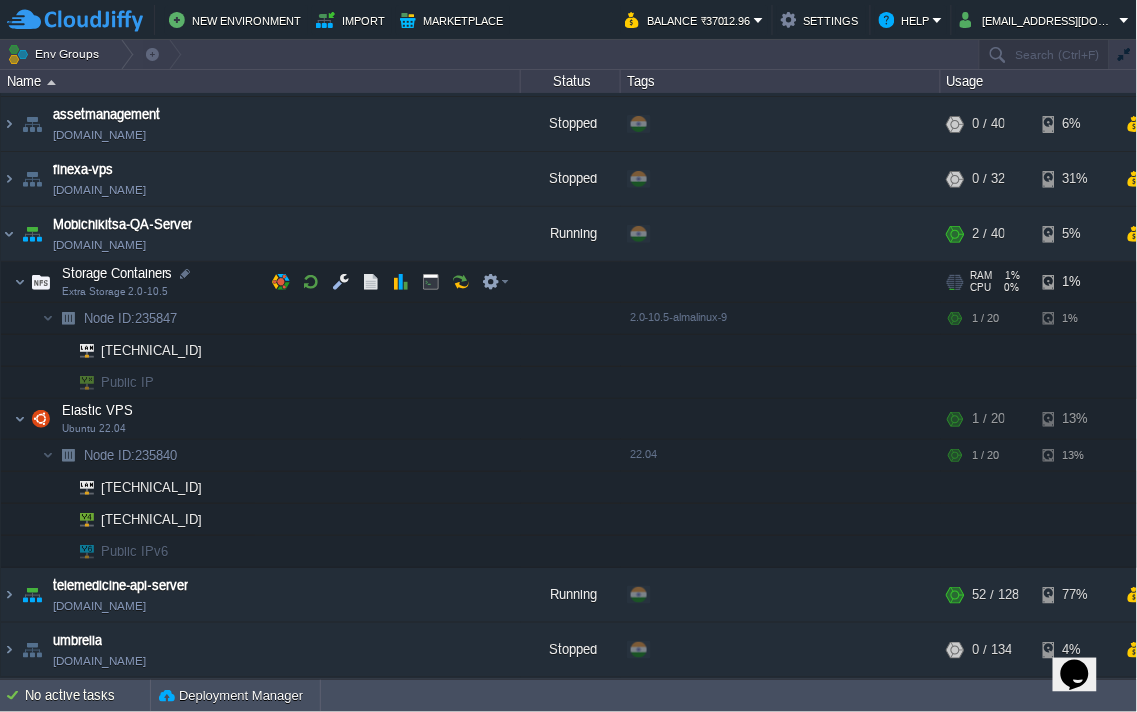 scroll, scrollTop: 58, scrollLeft: 0, axis: vertical 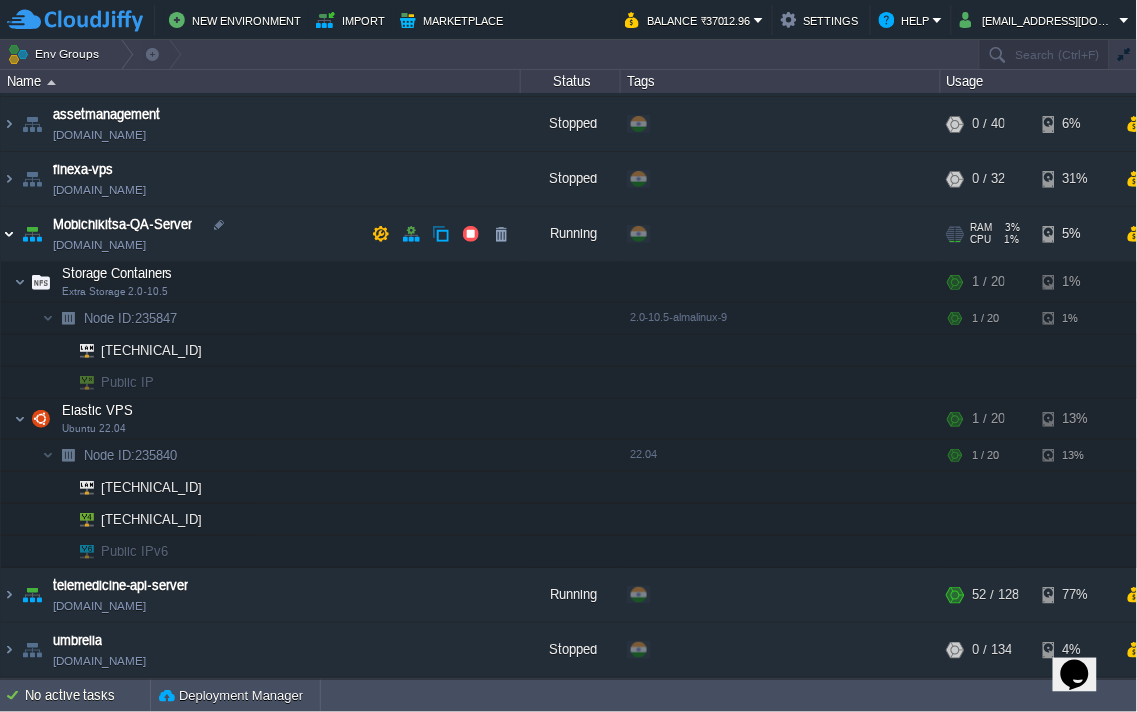 click at bounding box center [9, 234] 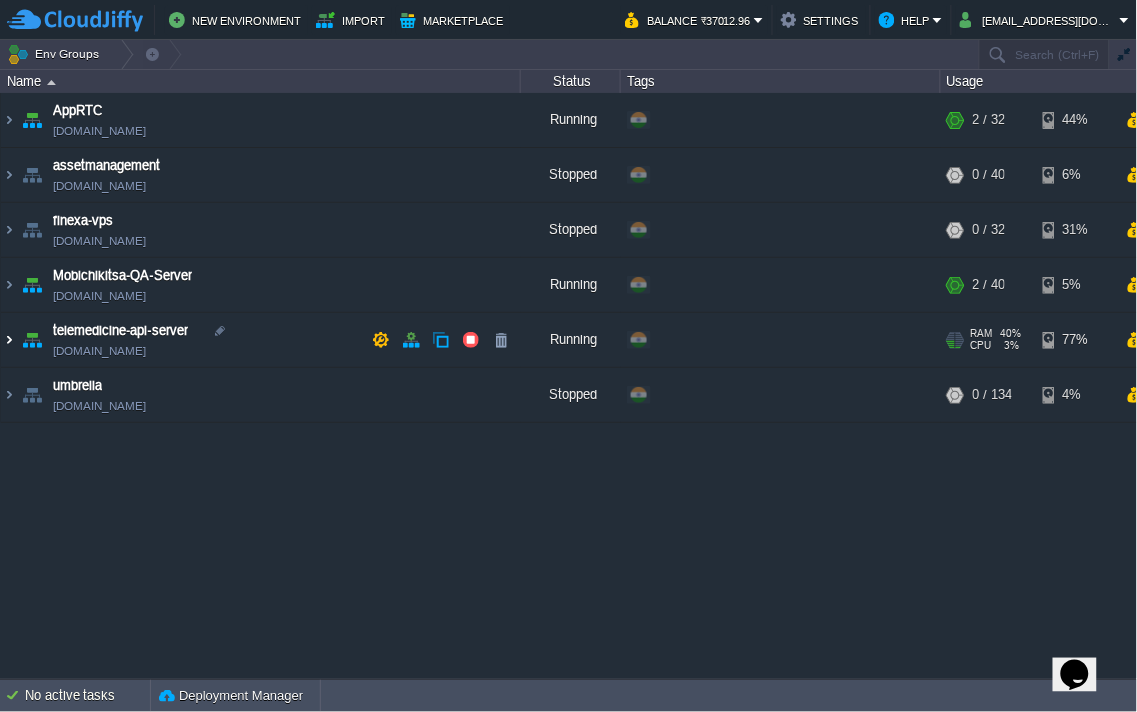 click at bounding box center [9, 340] 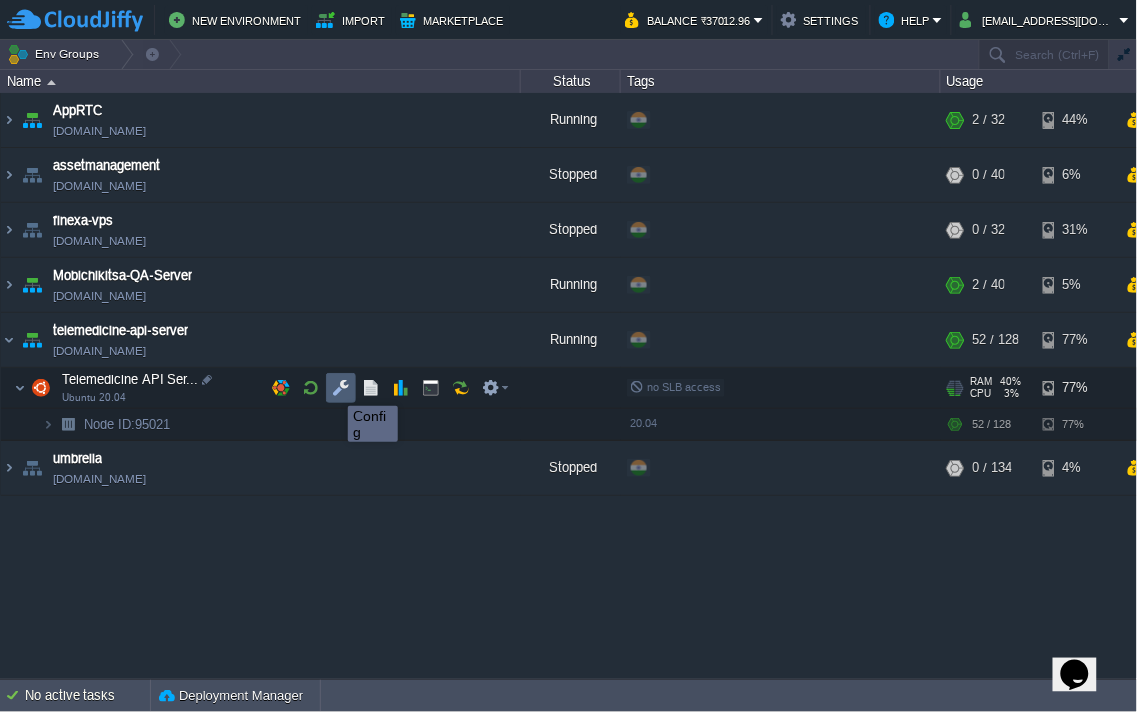 click at bounding box center (341, 388) 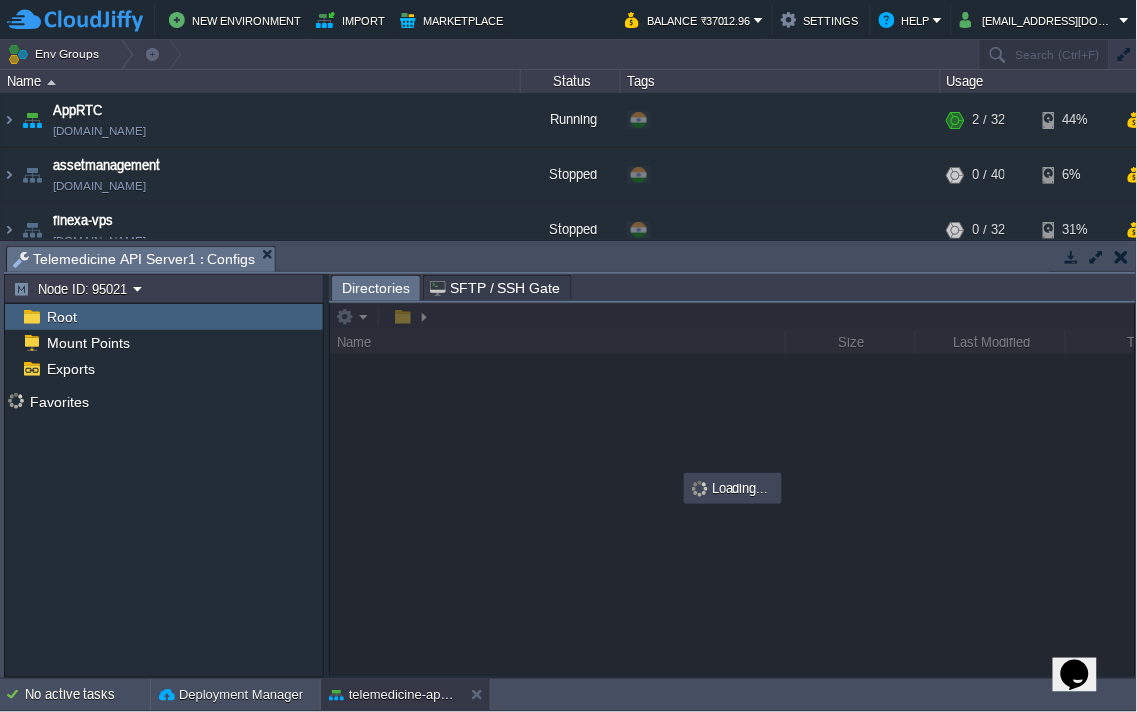 scroll, scrollTop: 155, scrollLeft: 0, axis: vertical 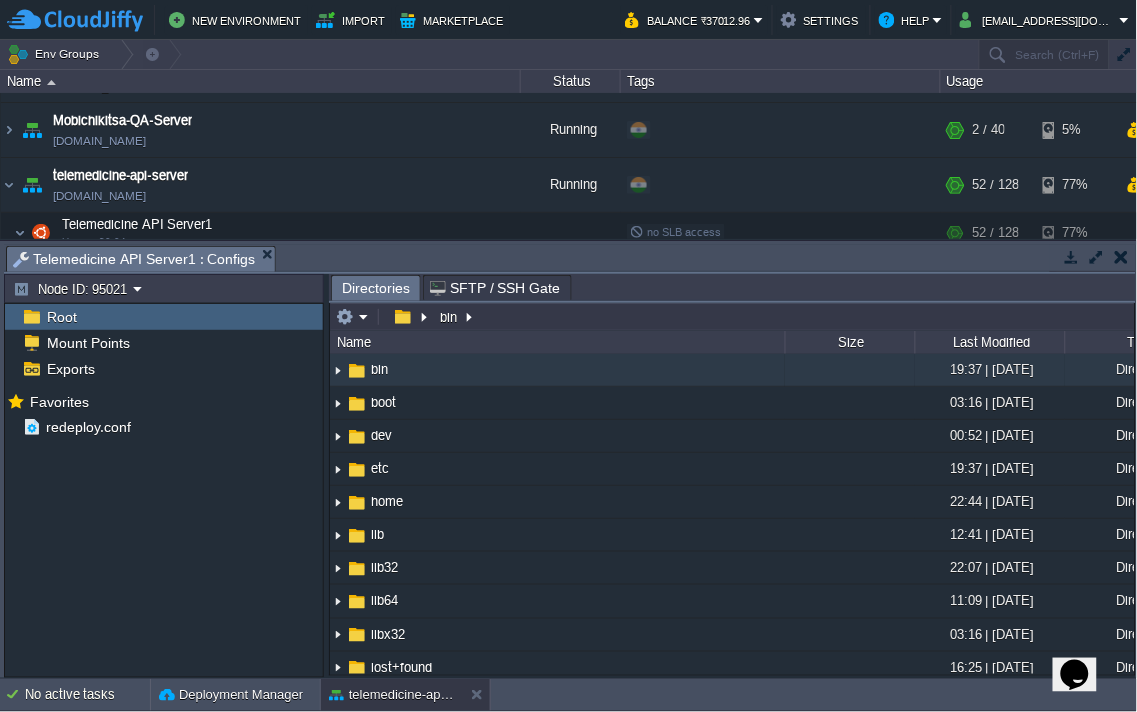 click at bounding box center [1122, 257] 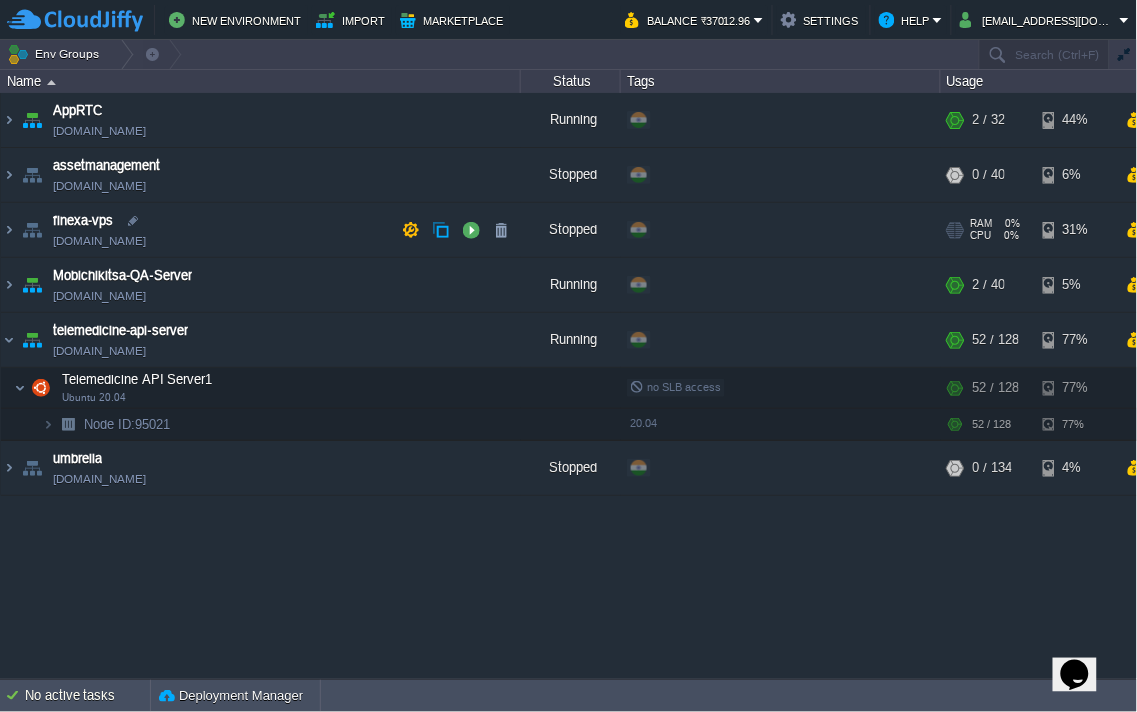 scroll, scrollTop: 0, scrollLeft: 0, axis: both 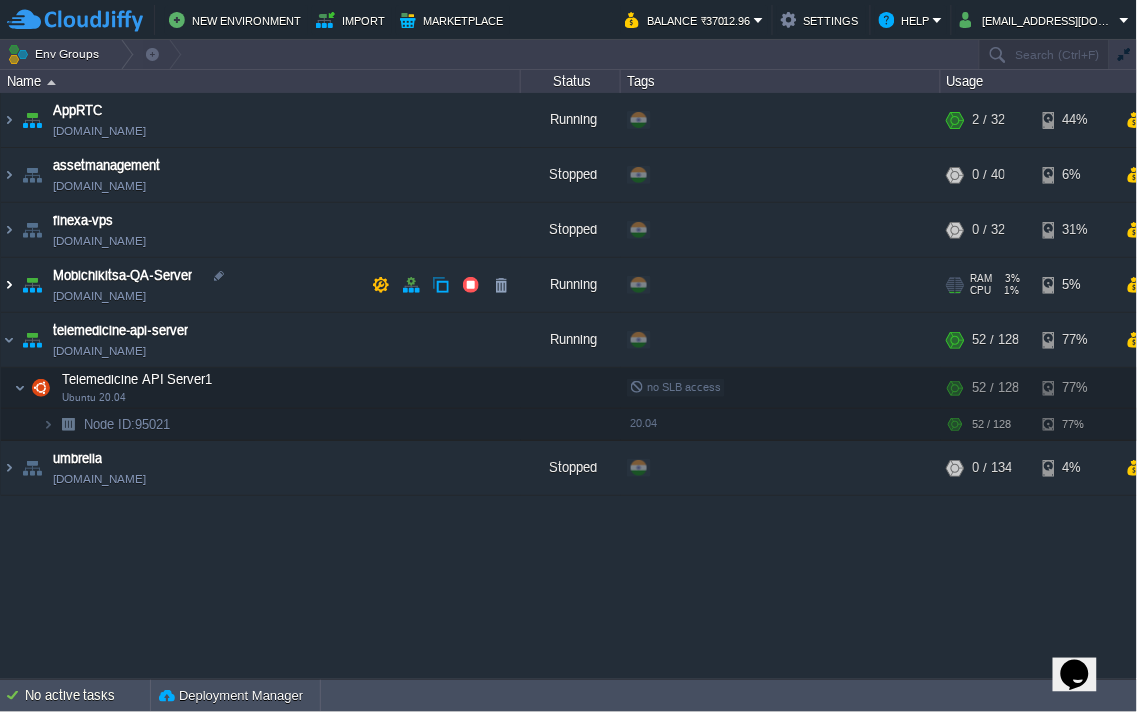 click at bounding box center (9, 285) 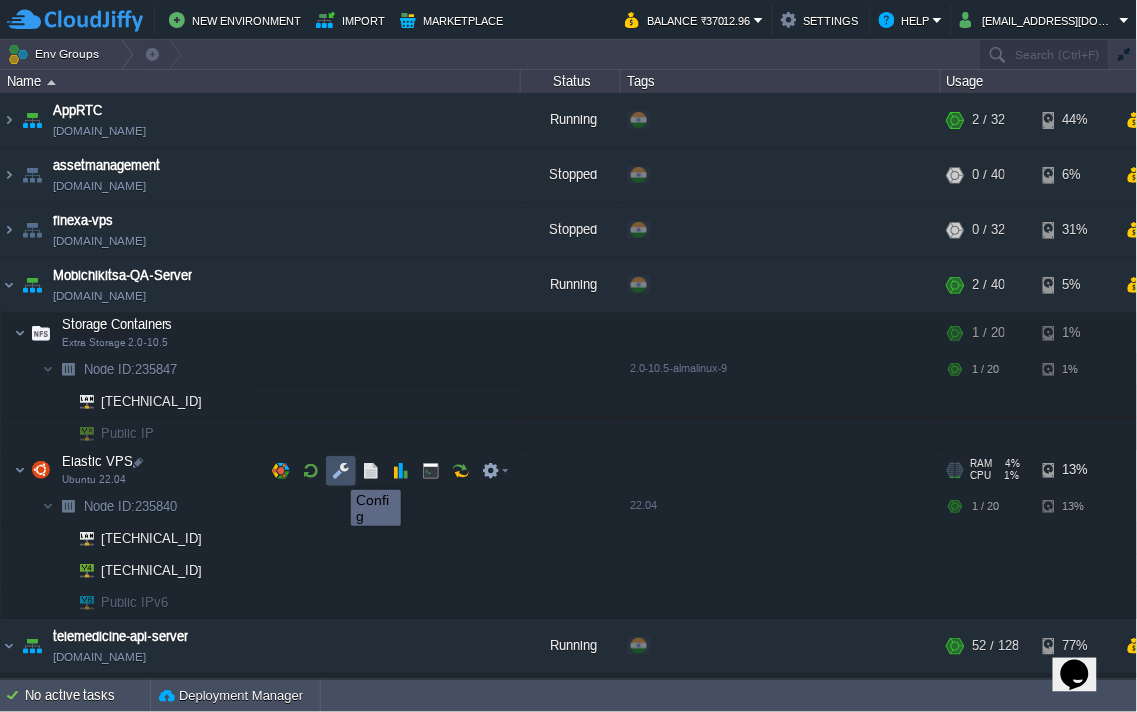 click at bounding box center [341, 471] 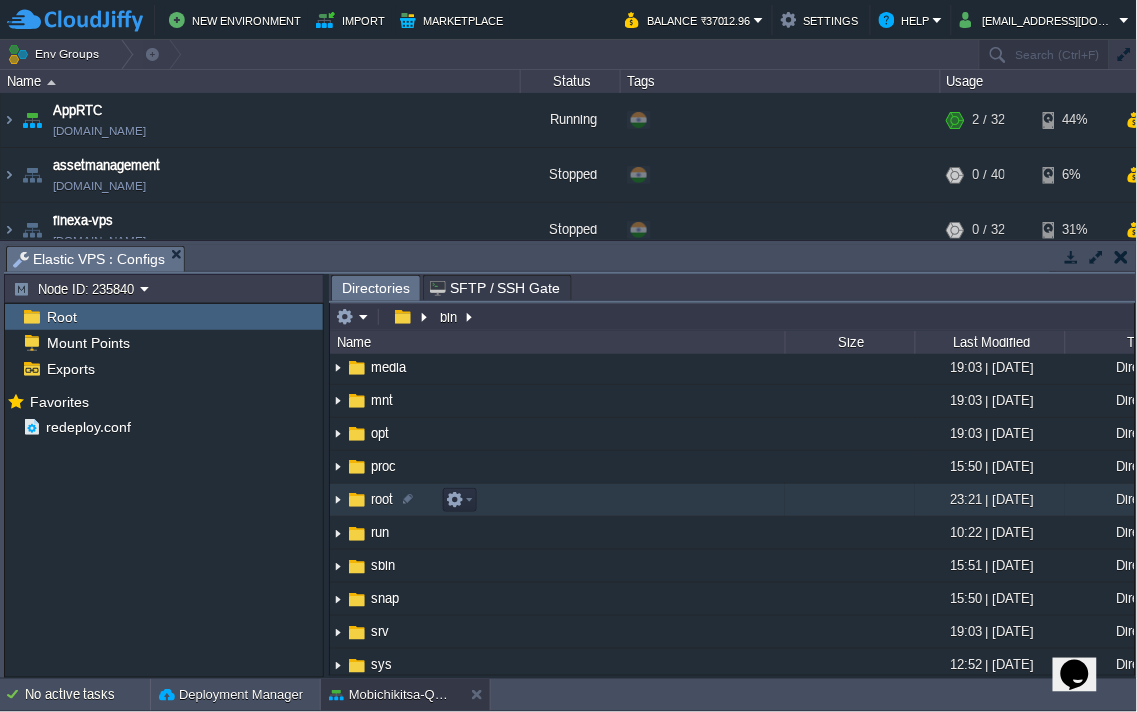 scroll, scrollTop: 555, scrollLeft: 0, axis: vertical 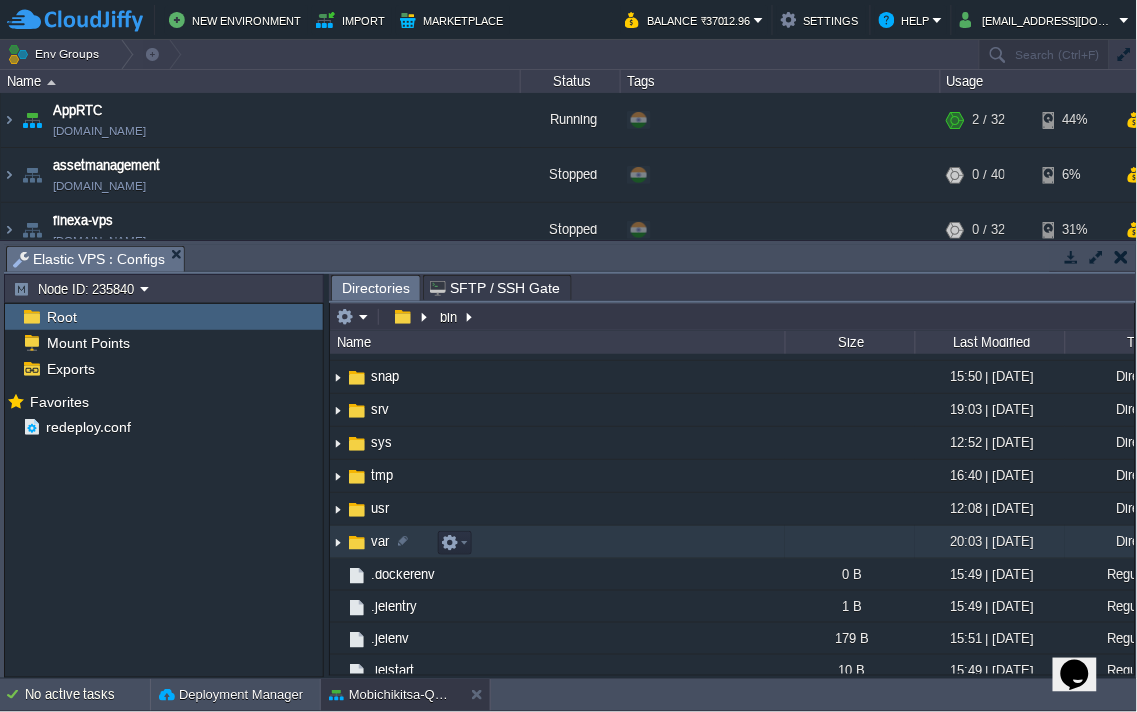 click at bounding box center (338, 542) 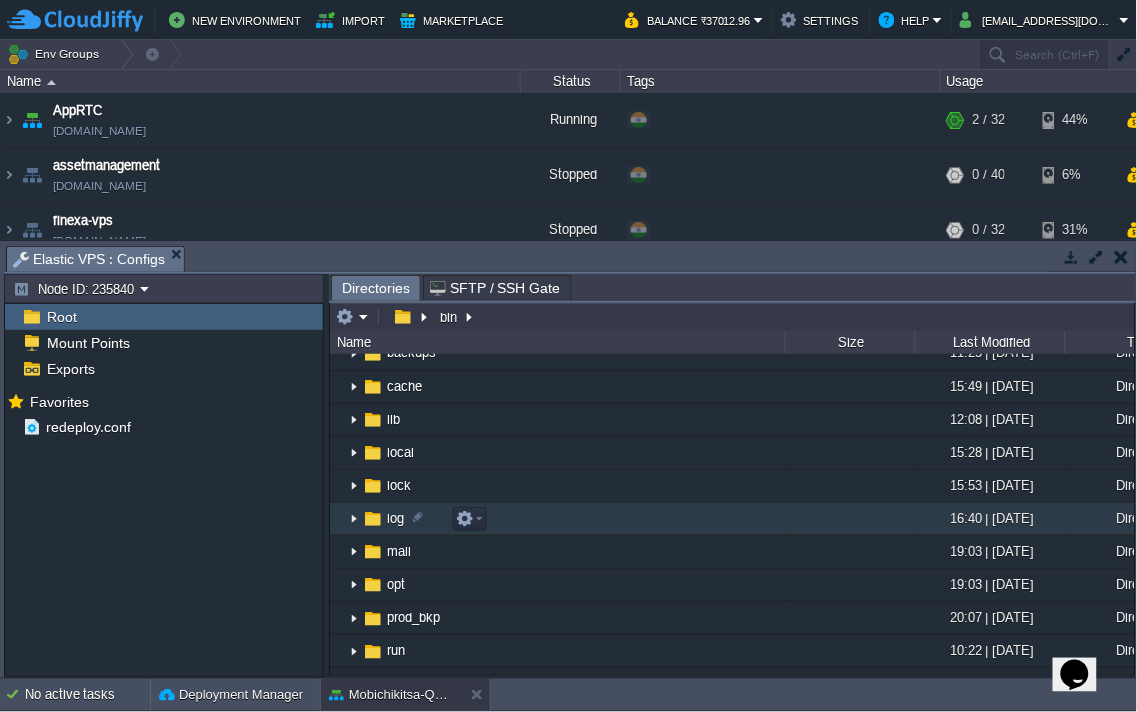 scroll, scrollTop: 1000, scrollLeft: 0, axis: vertical 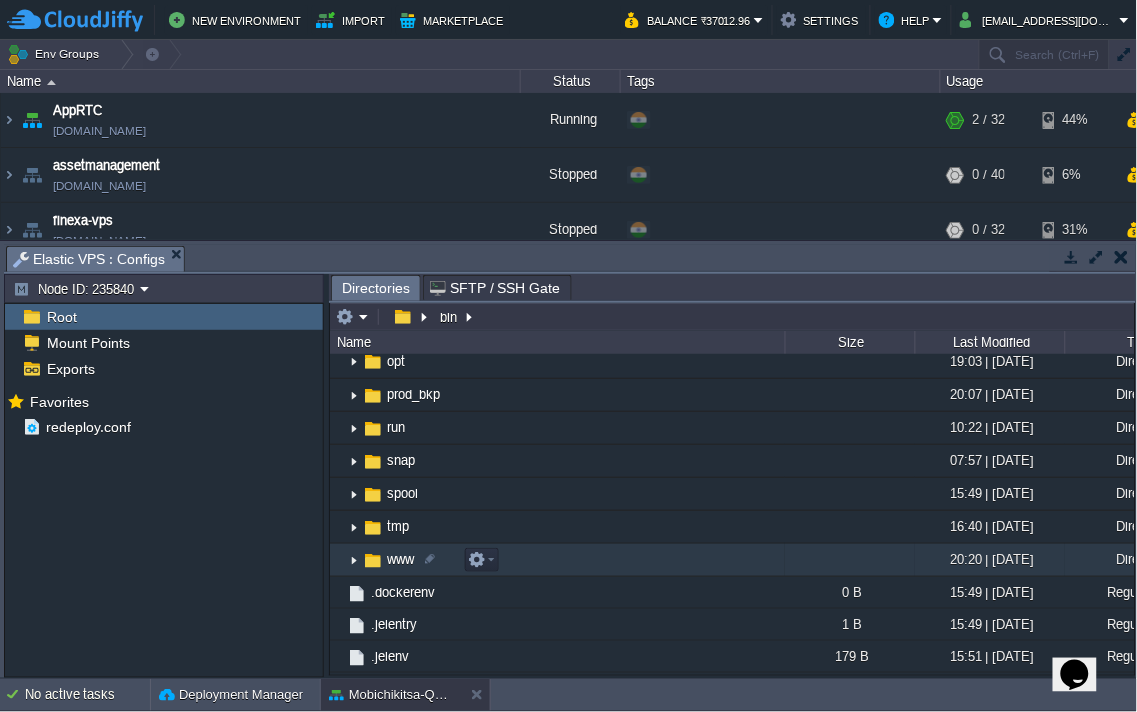 click at bounding box center [354, 560] 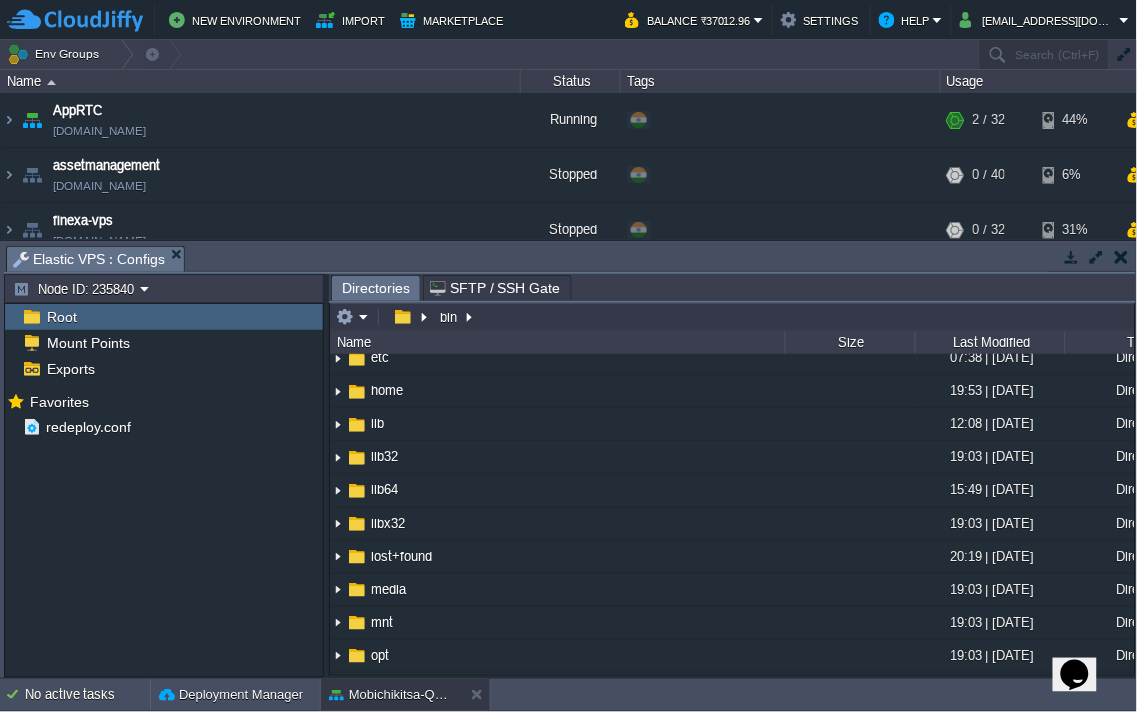 scroll, scrollTop: 0, scrollLeft: 0, axis: both 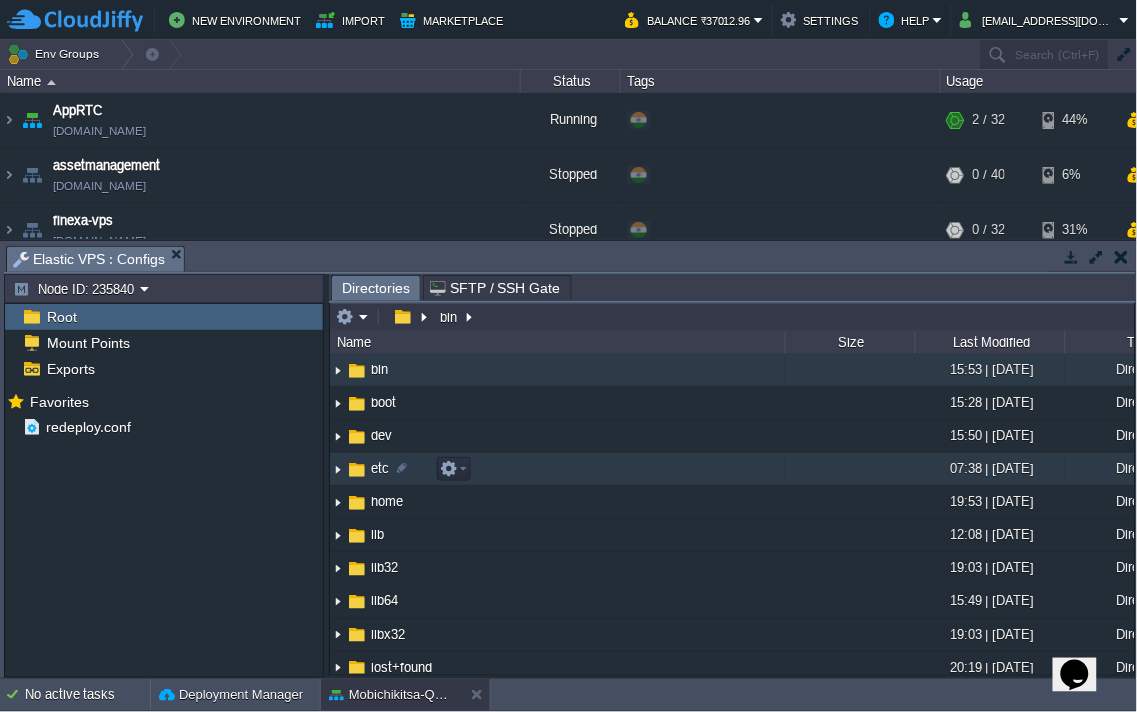 click at bounding box center (338, 469) 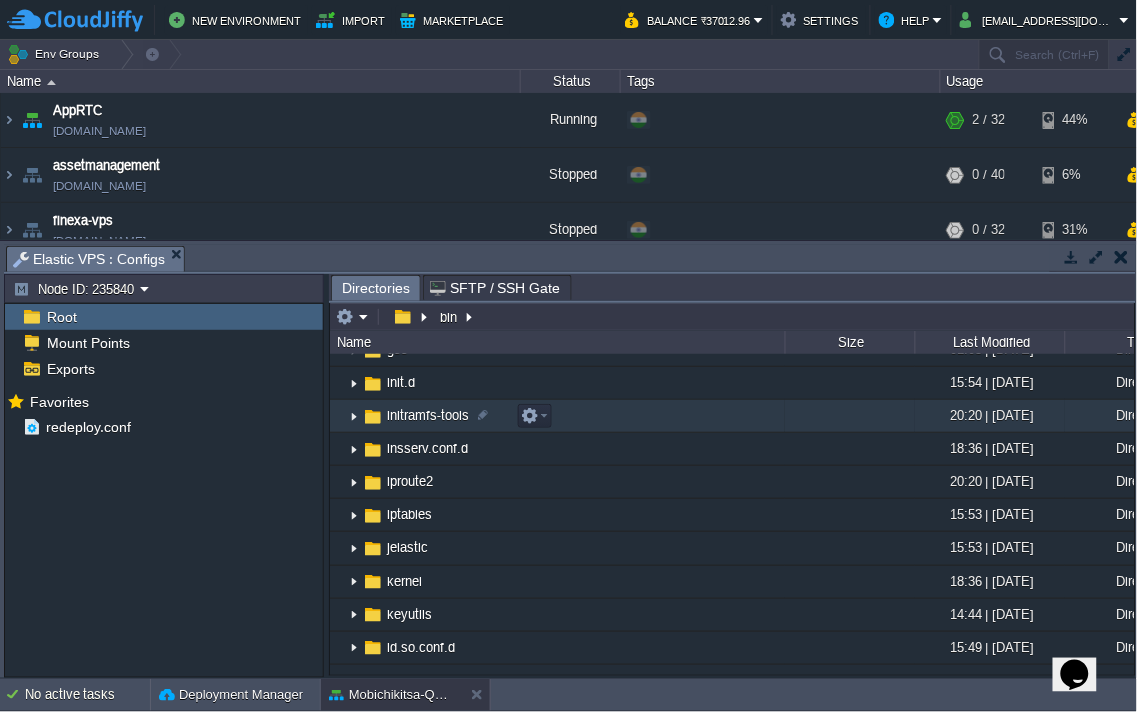 scroll, scrollTop: 888, scrollLeft: 0, axis: vertical 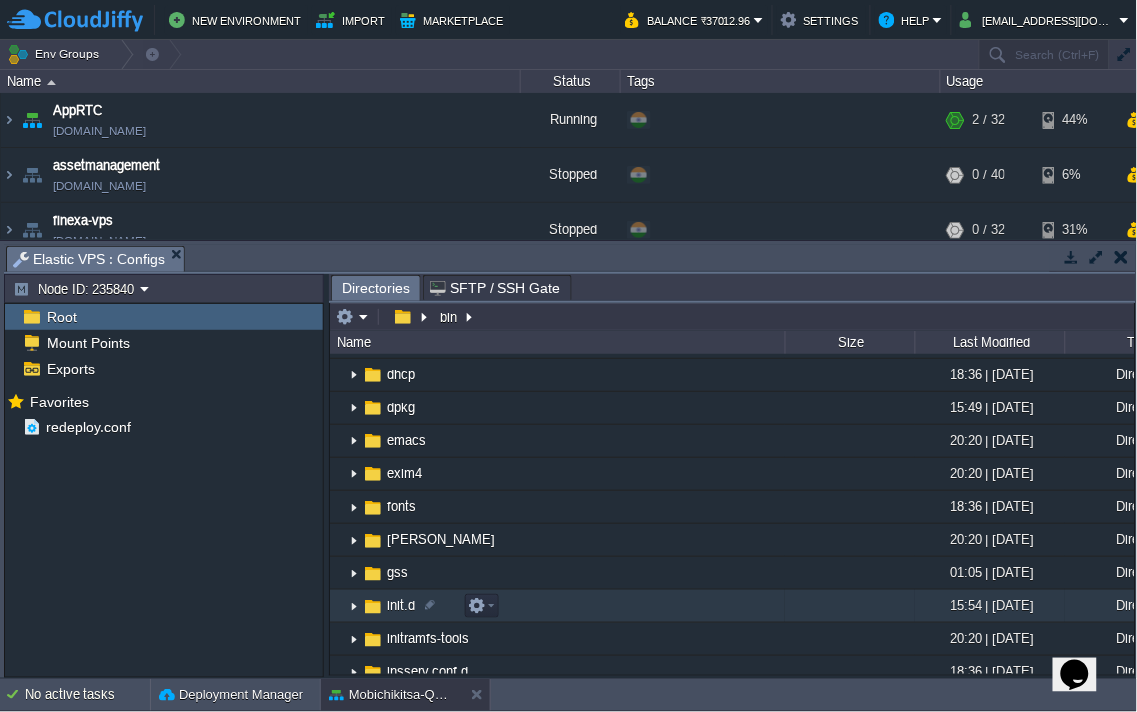 click at bounding box center (354, 606) 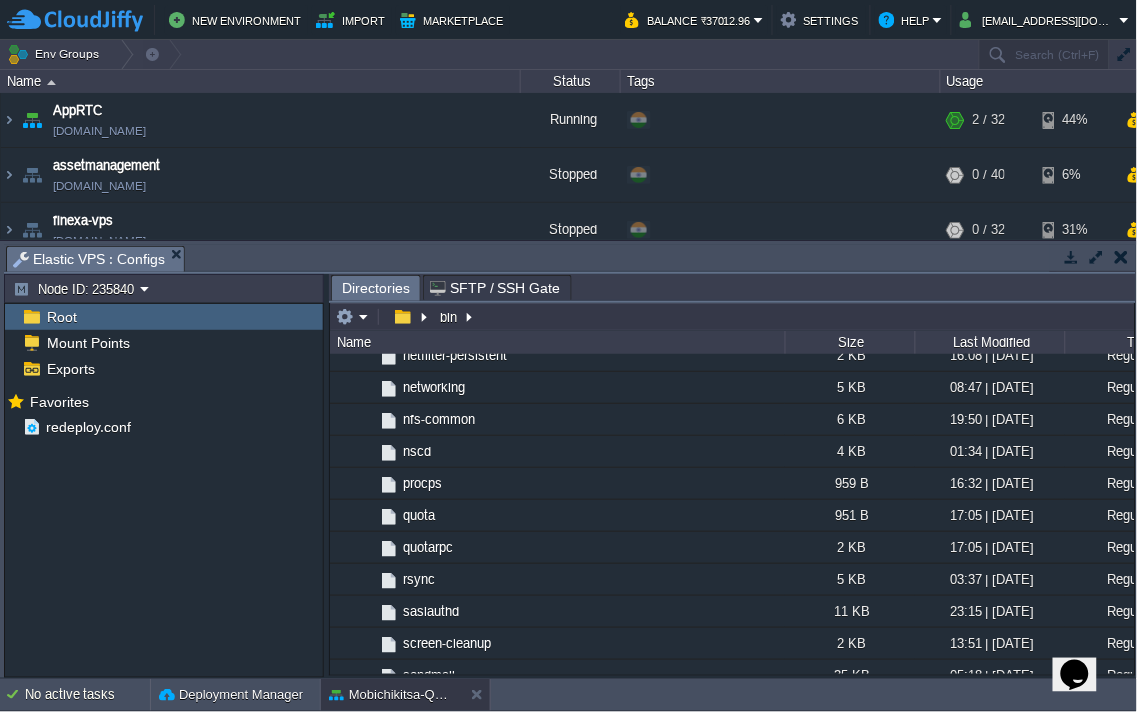 scroll, scrollTop: 1111, scrollLeft: 0, axis: vertical 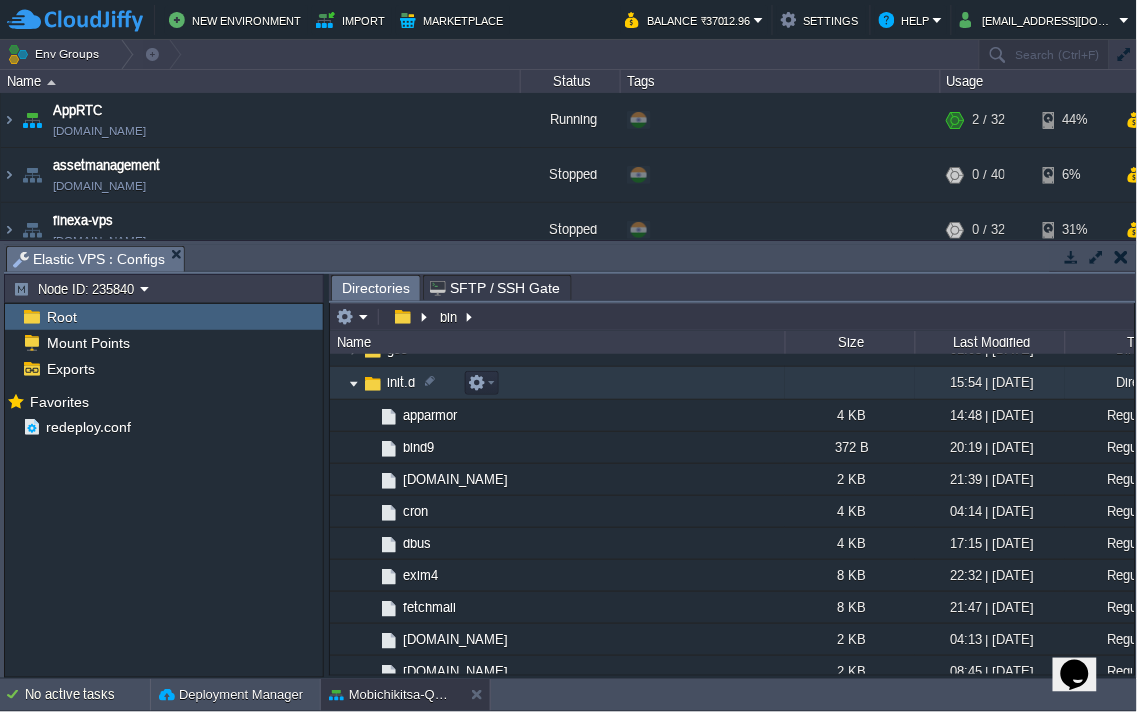 click at bounding box center [354, 383] 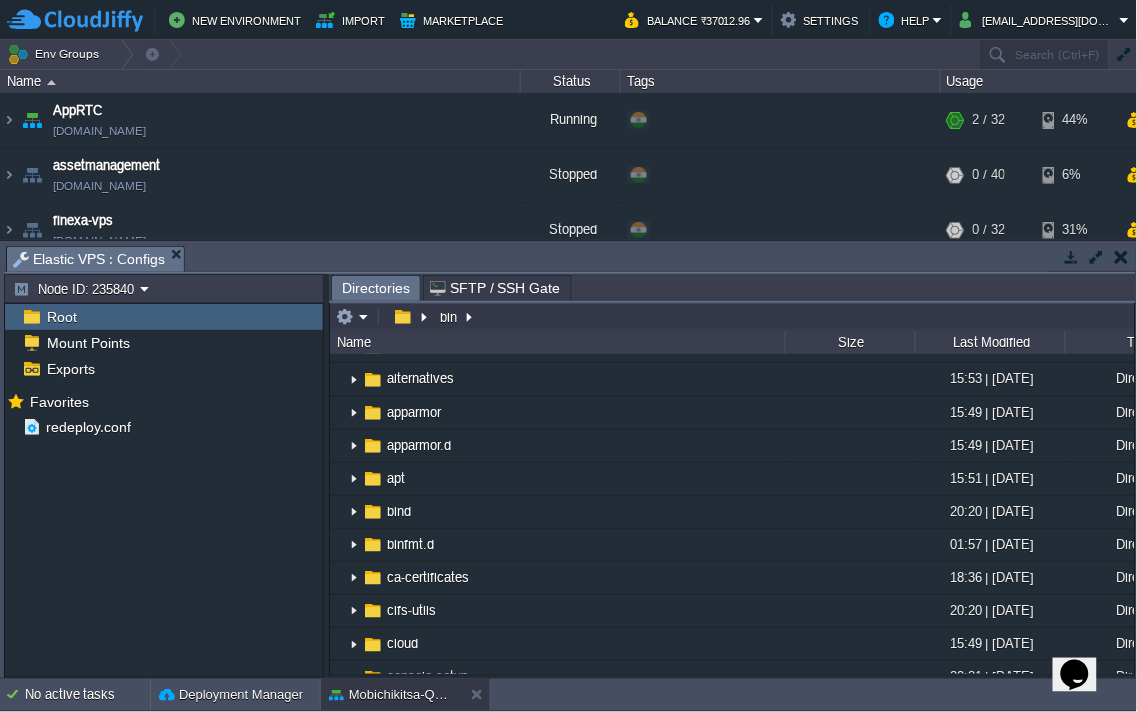 scroll, scrollTop: 0, scrollLeft: 0, axis: both 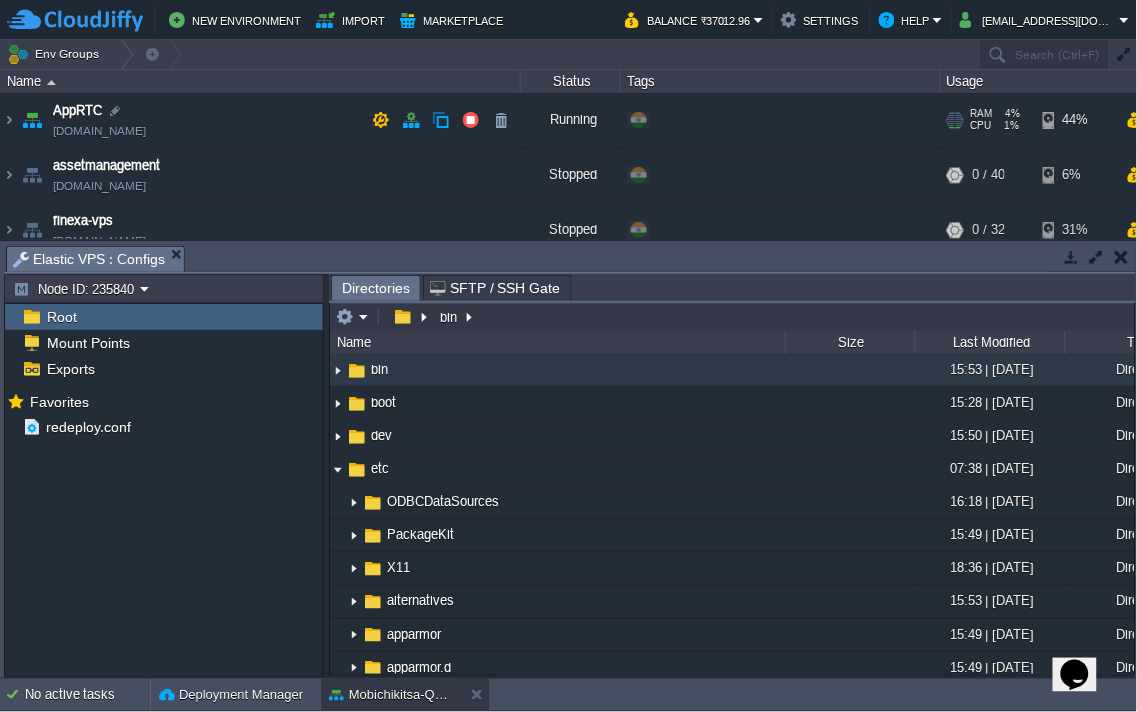 click at bounding box center (1122, 257) 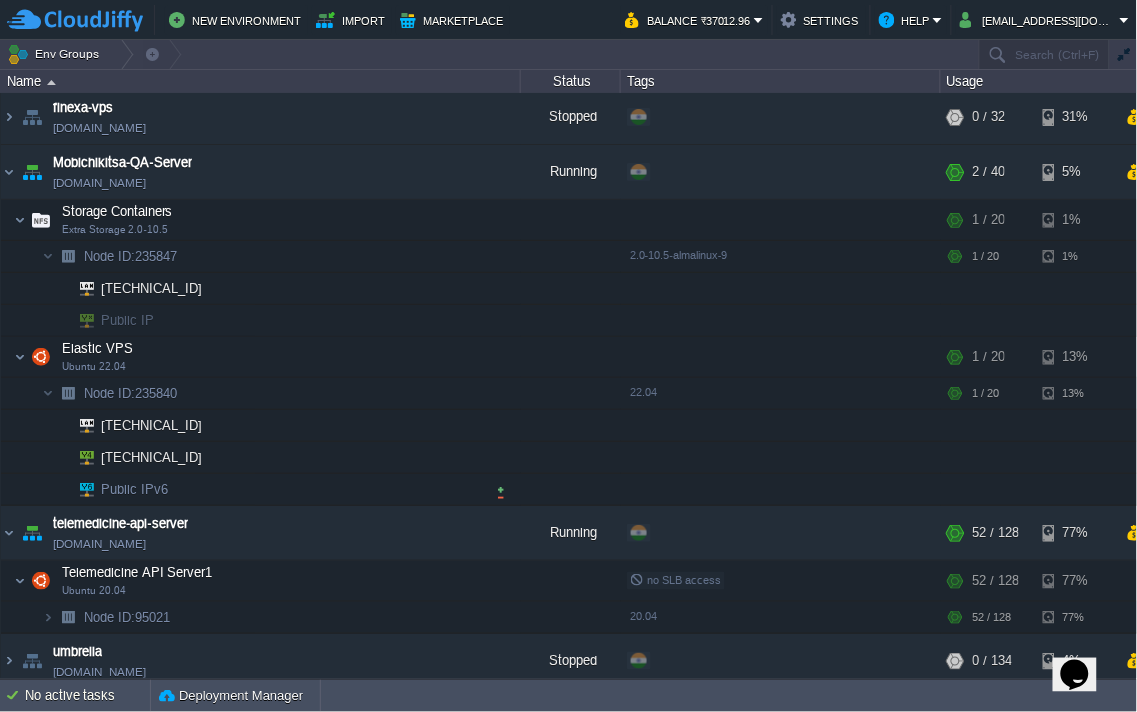 scroll, scrollTop: 132, scrollLeft: 0, axis: vertical 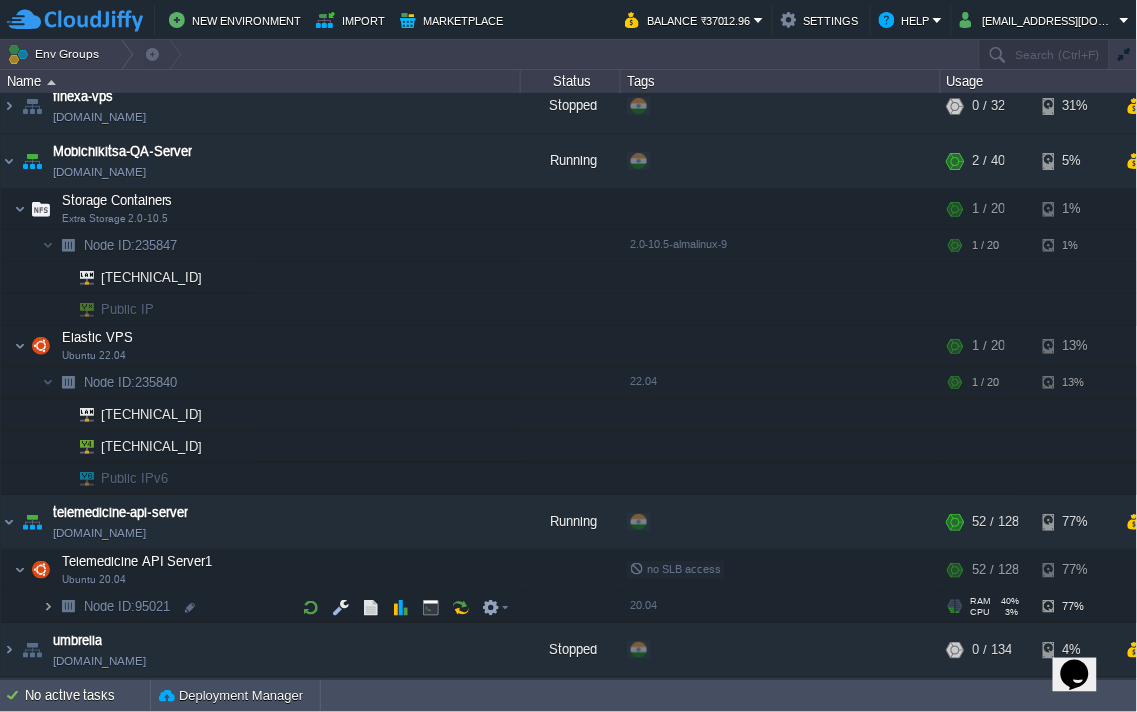 click at bounding box center (48, 606) 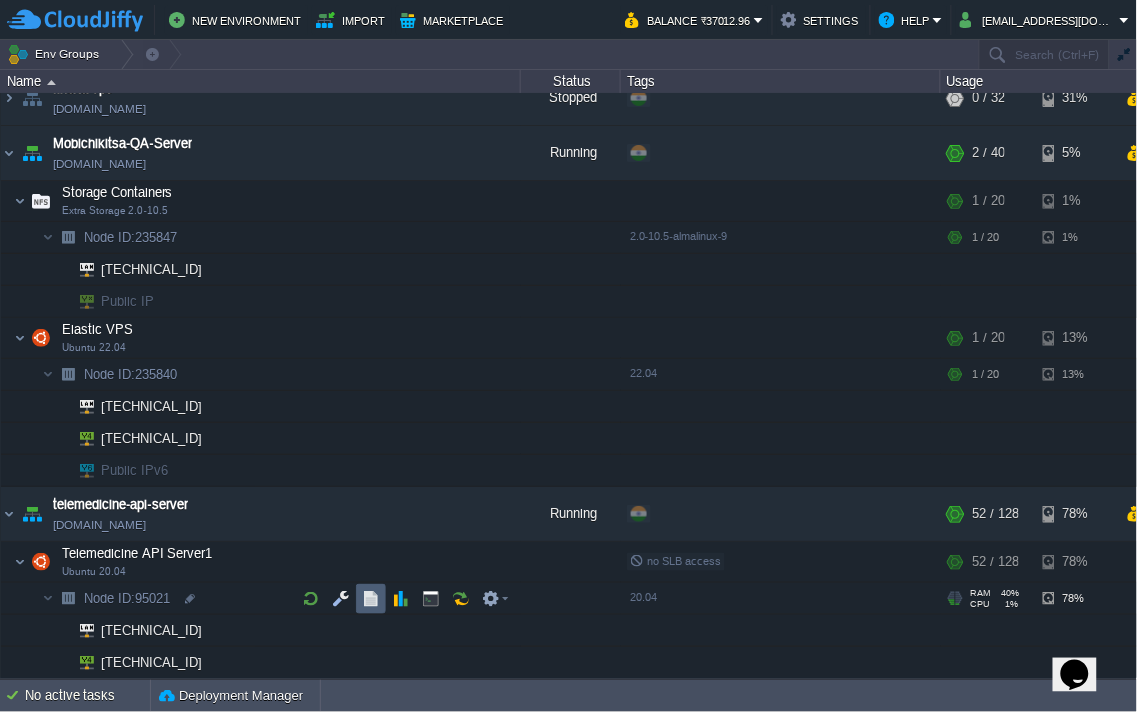 scroll, scrollTop: 228, scrollLeft: 0, axis: vertical 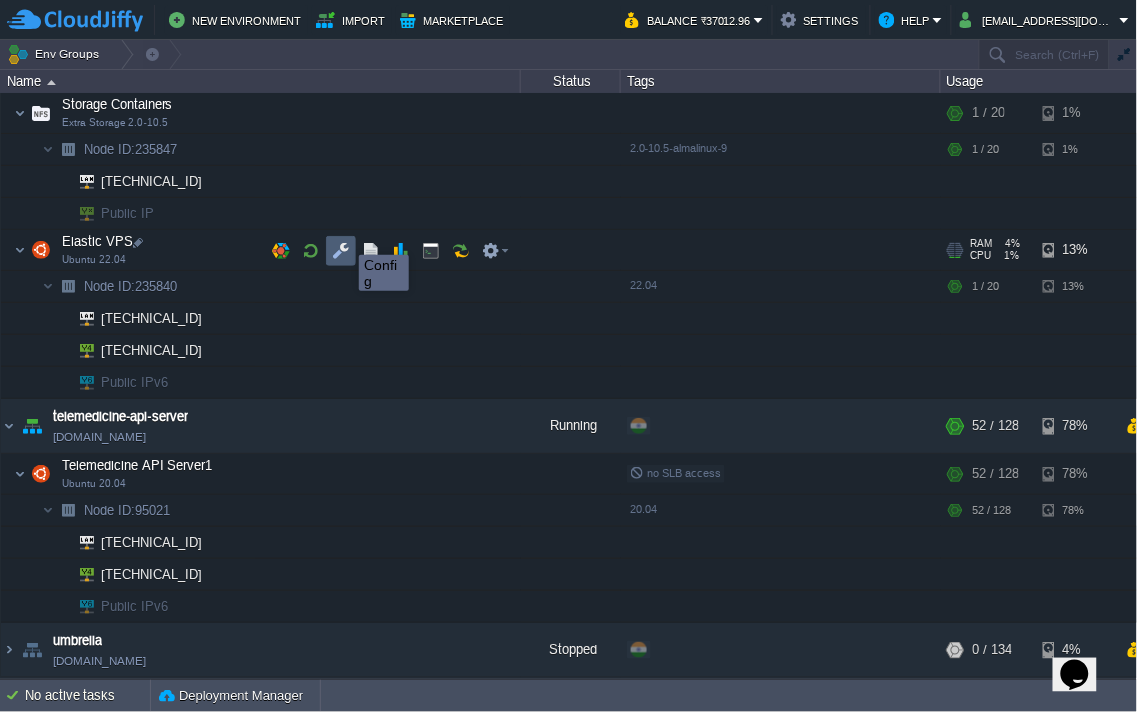 click at bounding box center (341, 251) 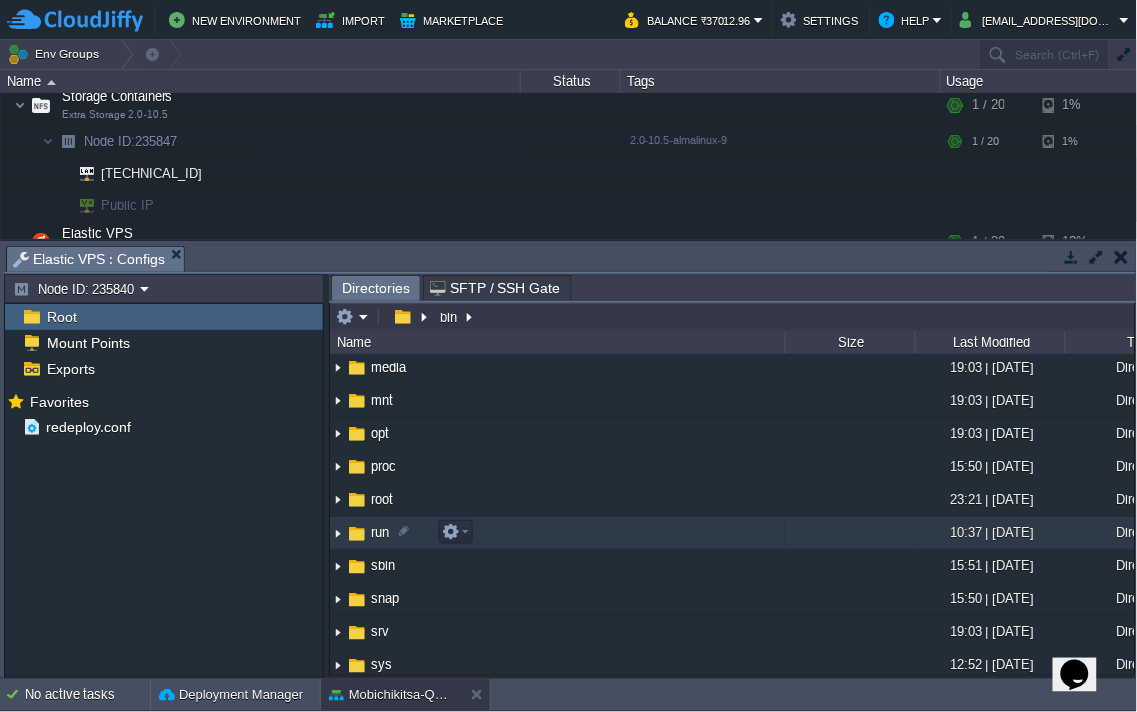 scroll, scrollTop: 666, scrollLeft: 0, axis: vertical 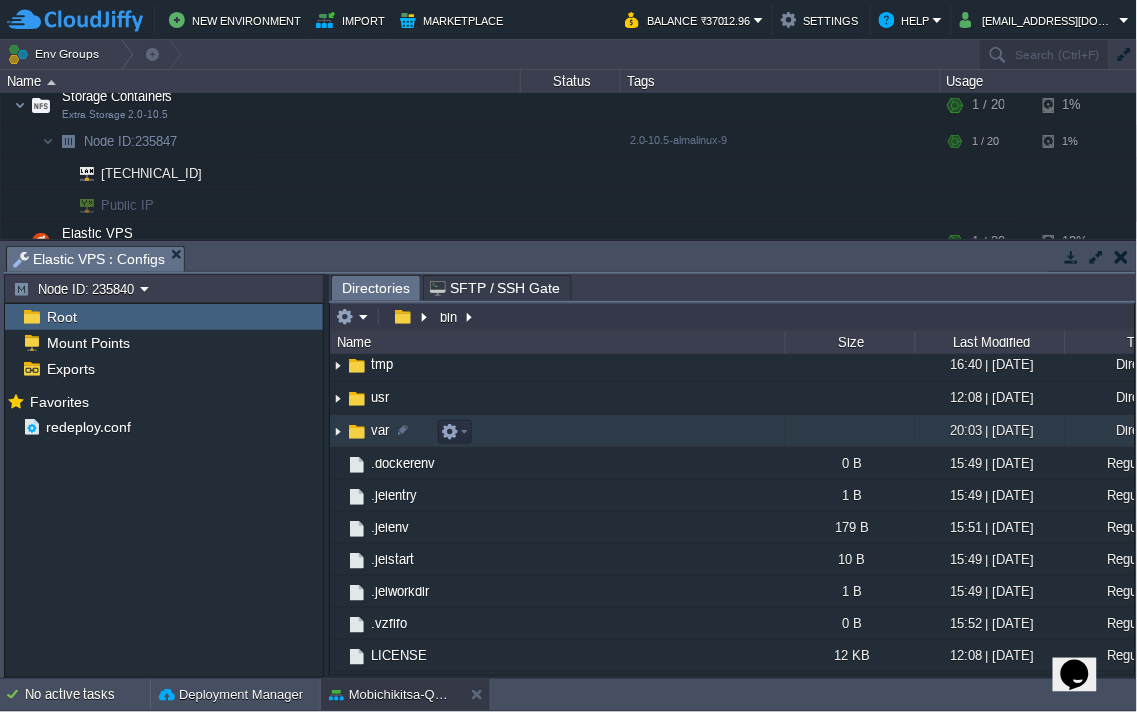 click at bounding box center [338, 431] 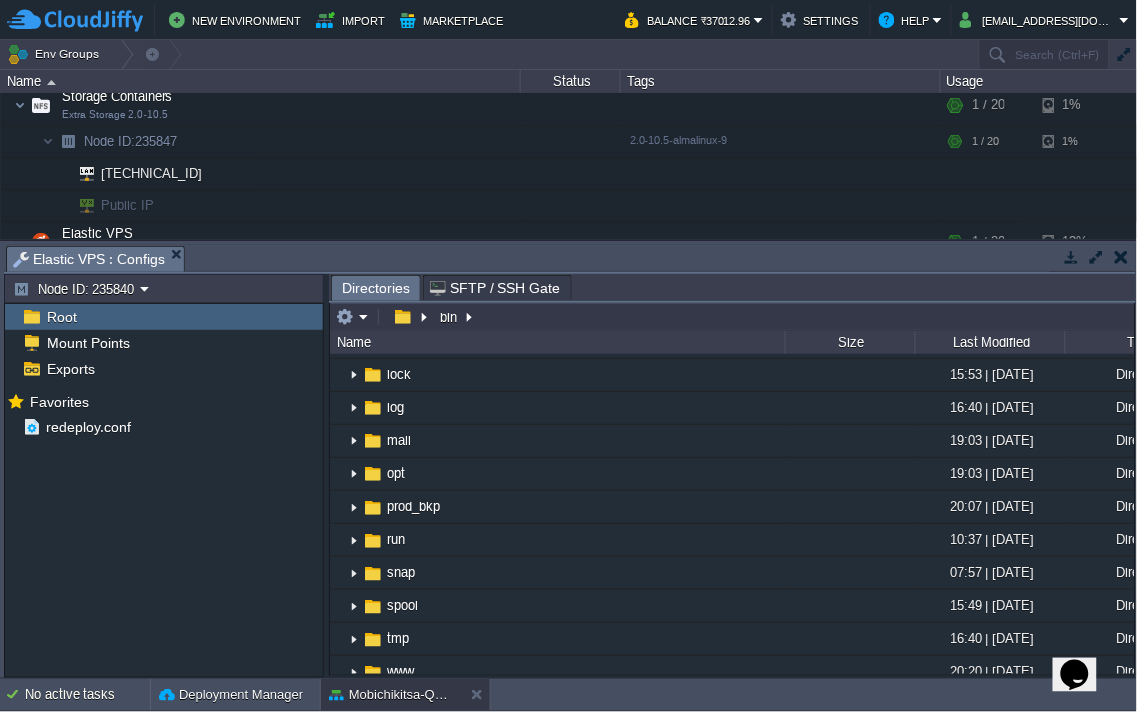 scroll, scrollTop: 1111, scrollLeft: 0, axis: vertical 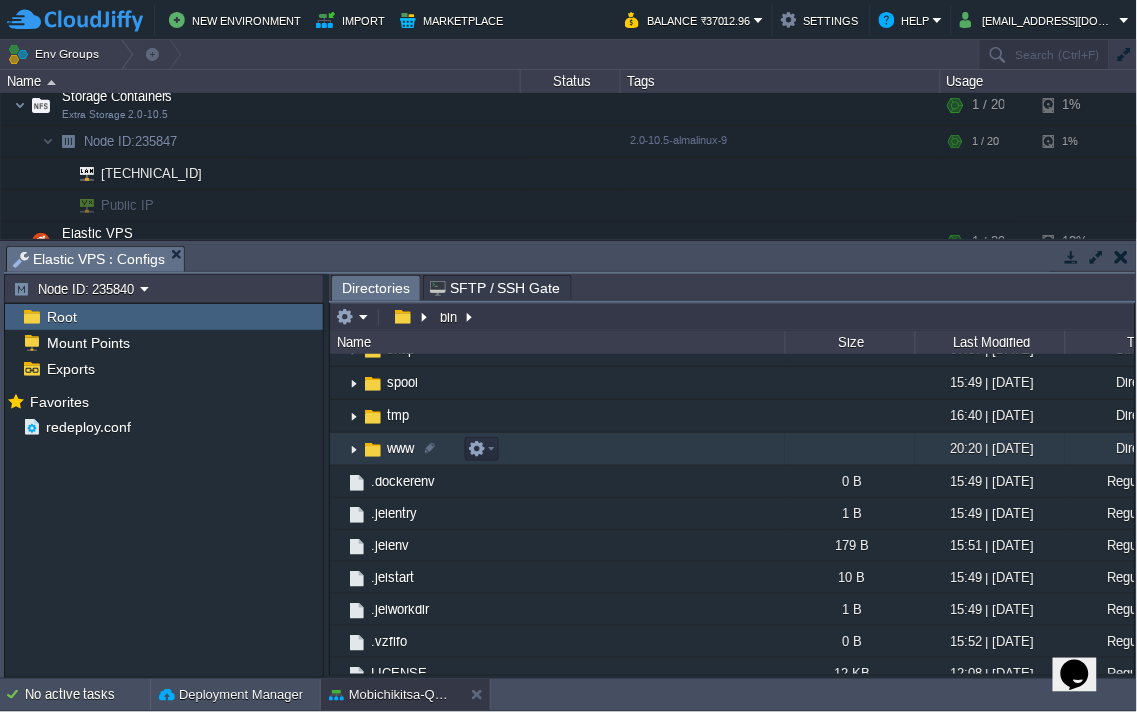 click at bounding box center (354, 449) 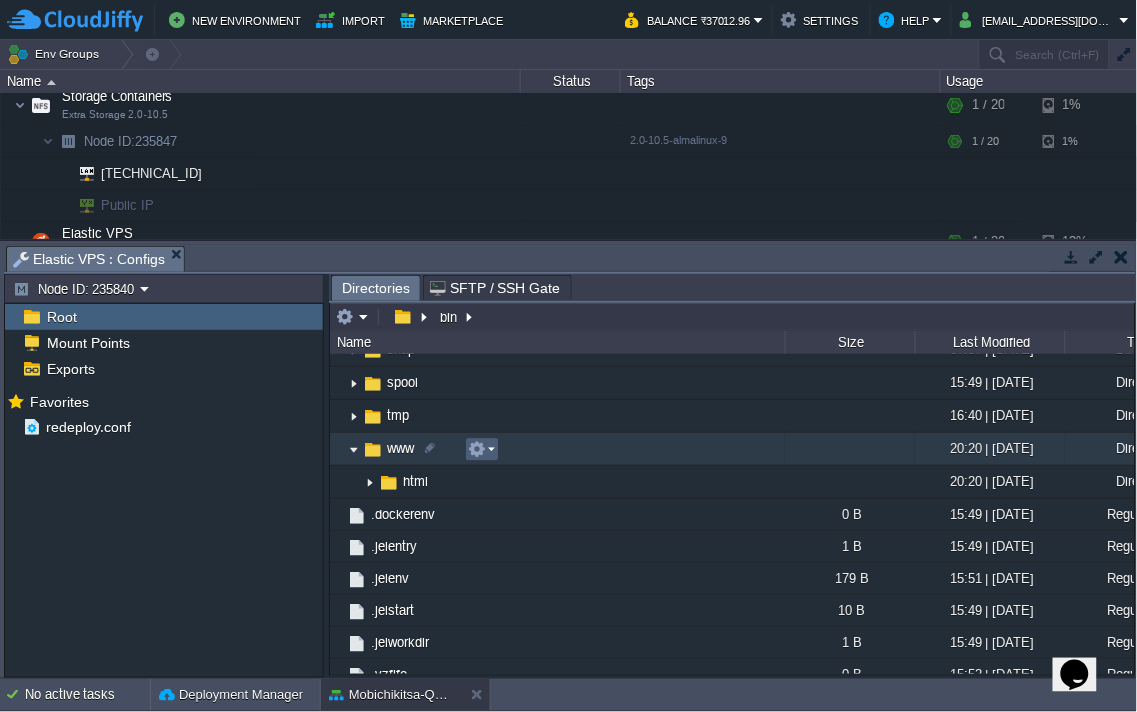 click at bounding box center (481, 449) 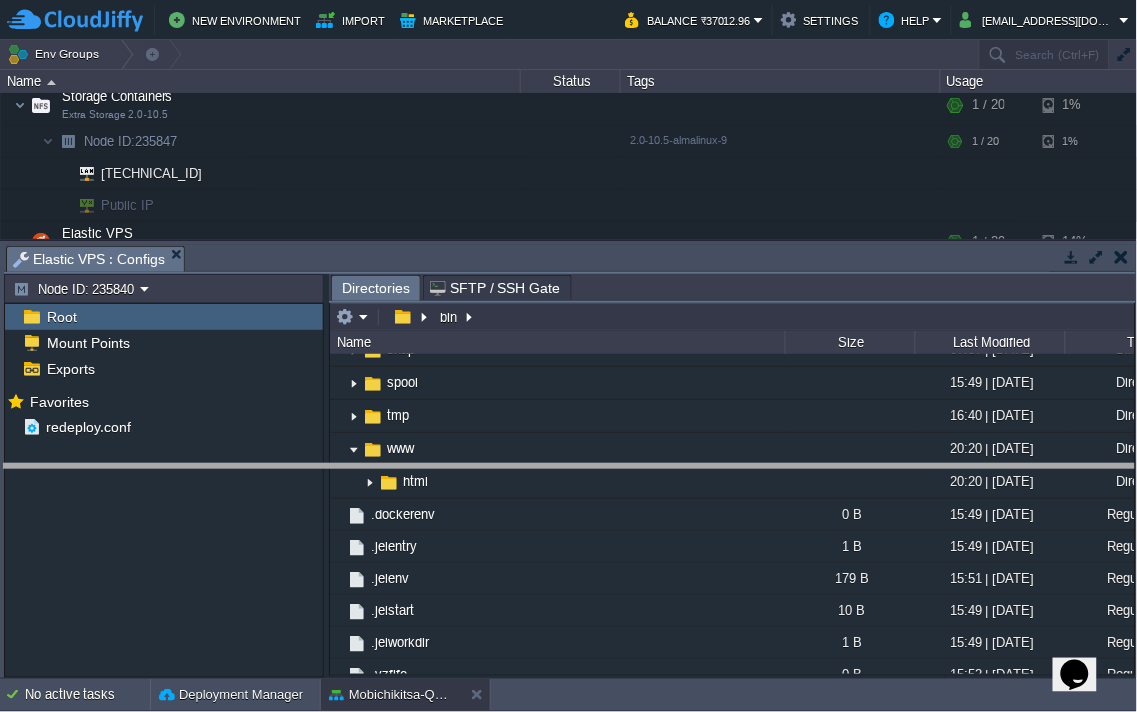 drag, startPoint x: 742, startPoint y: 253, endPoint x: 735, endPoint y: 472, distance: 219.11185 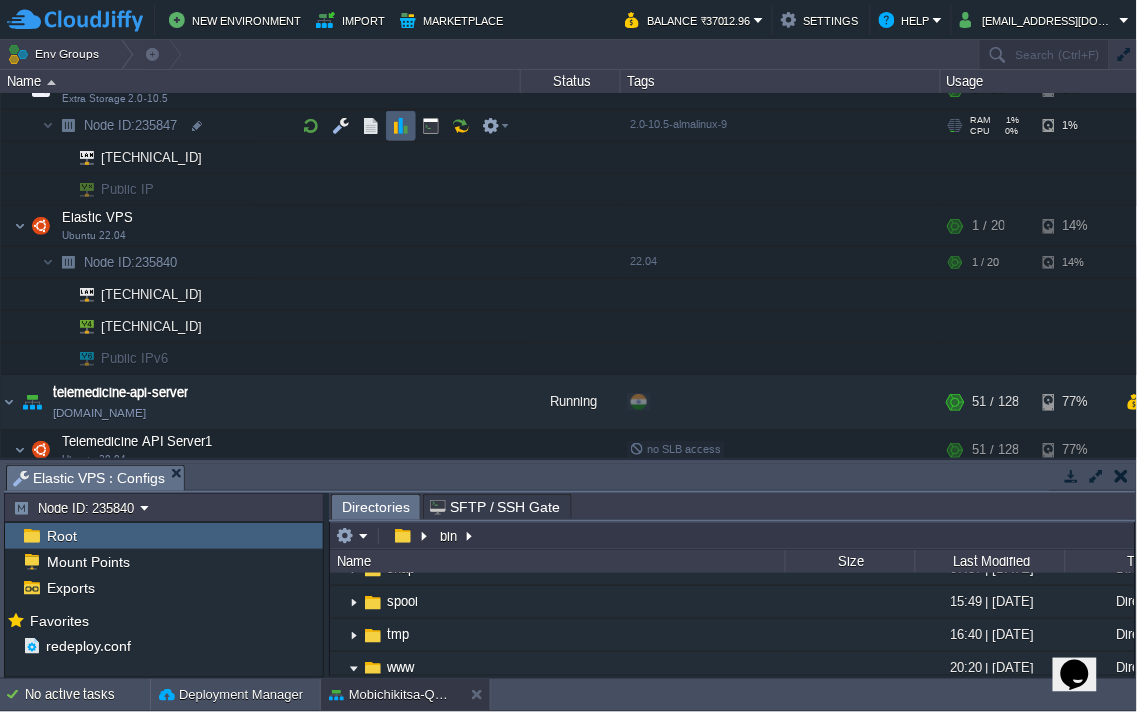 scroll, scrollTop: 133, scrollLeft: 0, axis: vertical 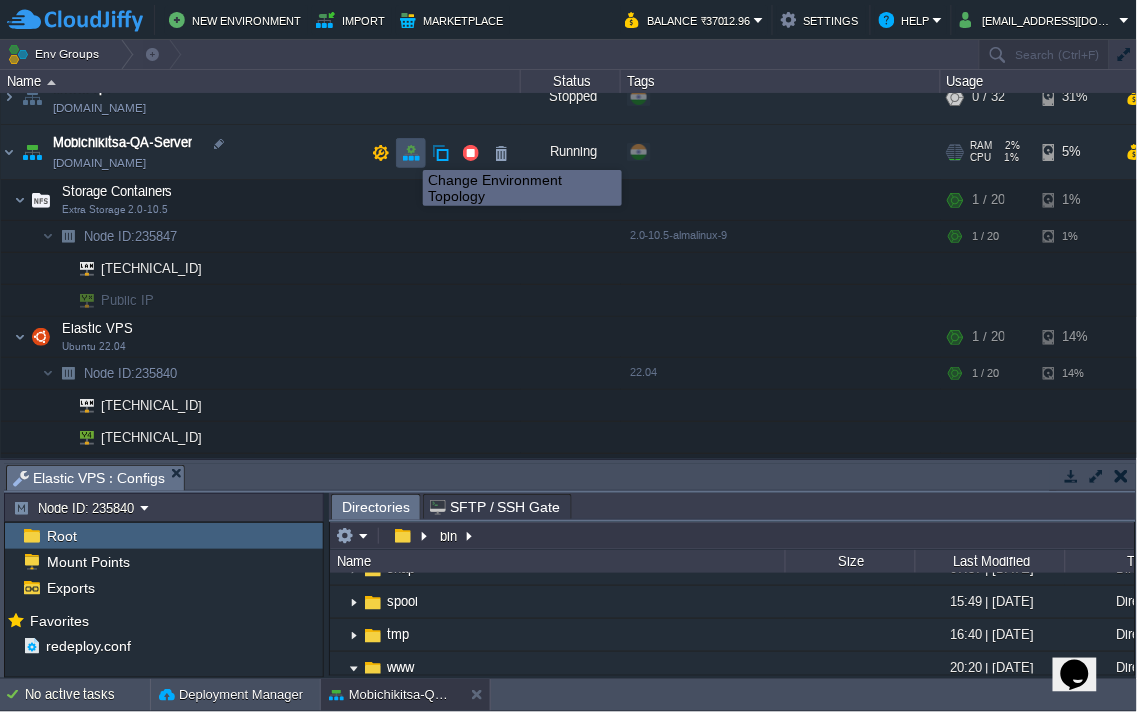 click at bounding box center (411, 153) 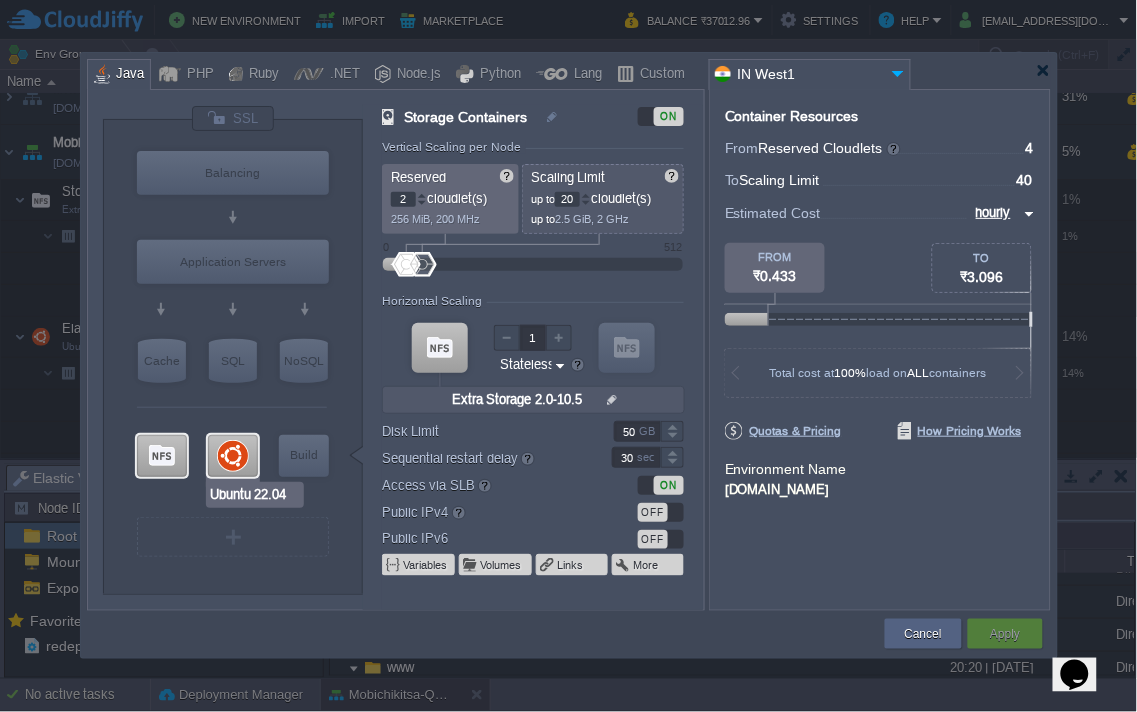 click at bounding box center [233, 456] 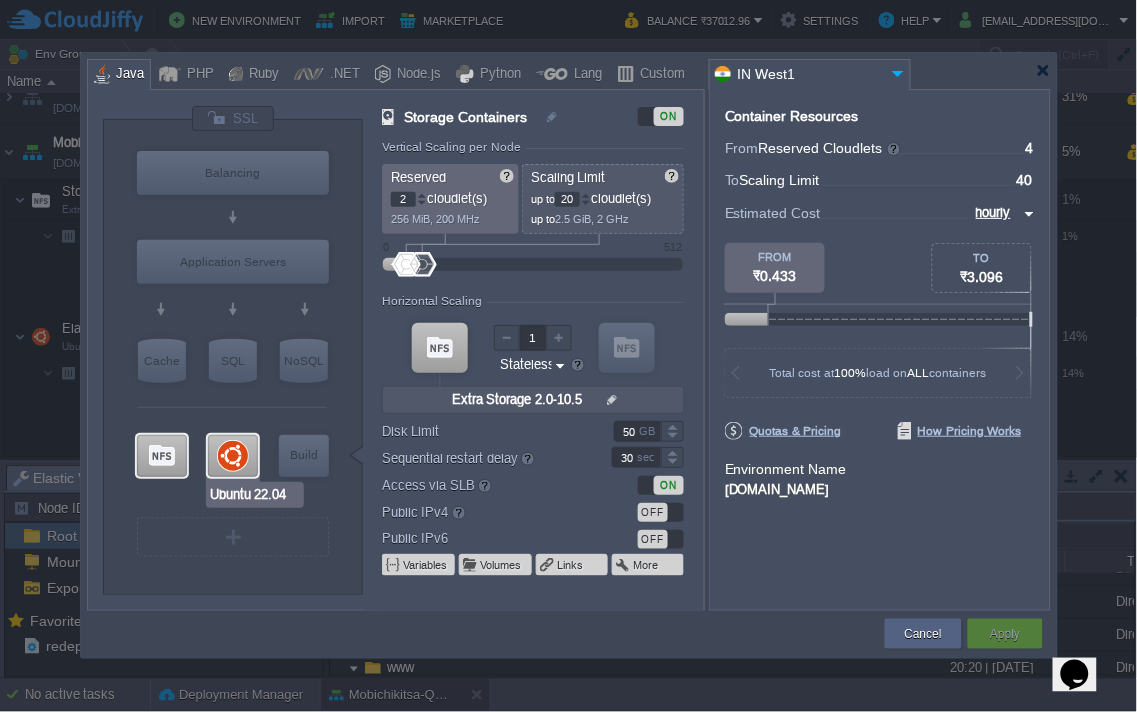 type on "null" 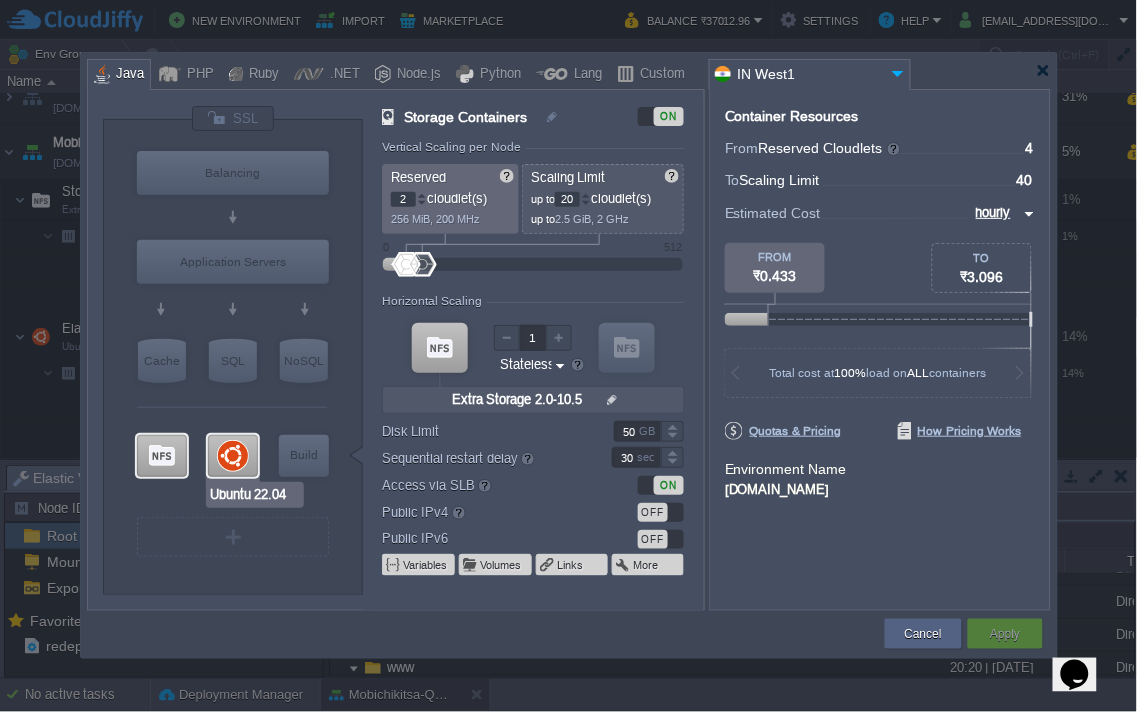 type on "22.04" 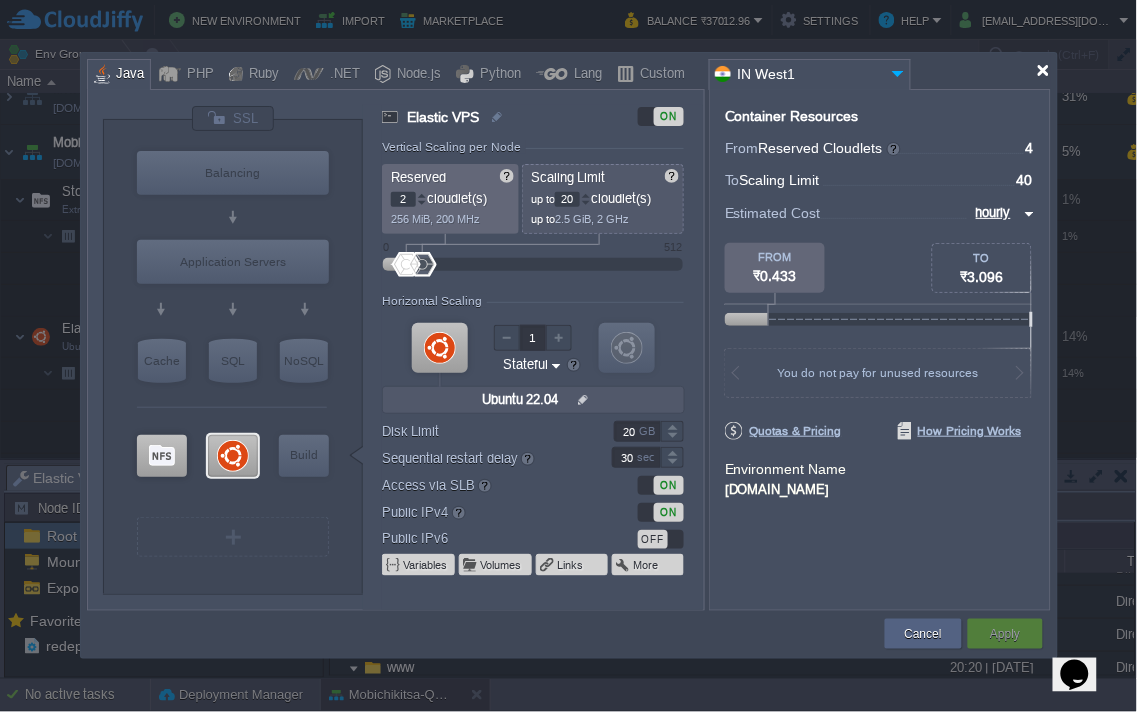 click at bounding box center [1043, 70] 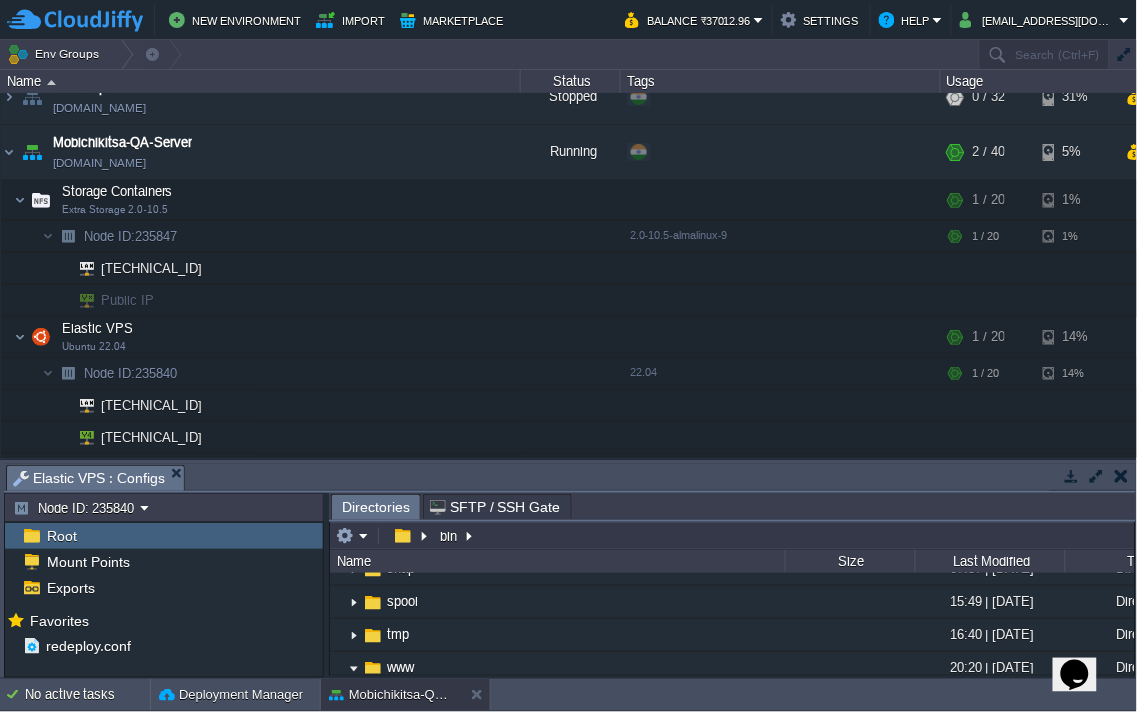 click at bounding box center [1122, 476] 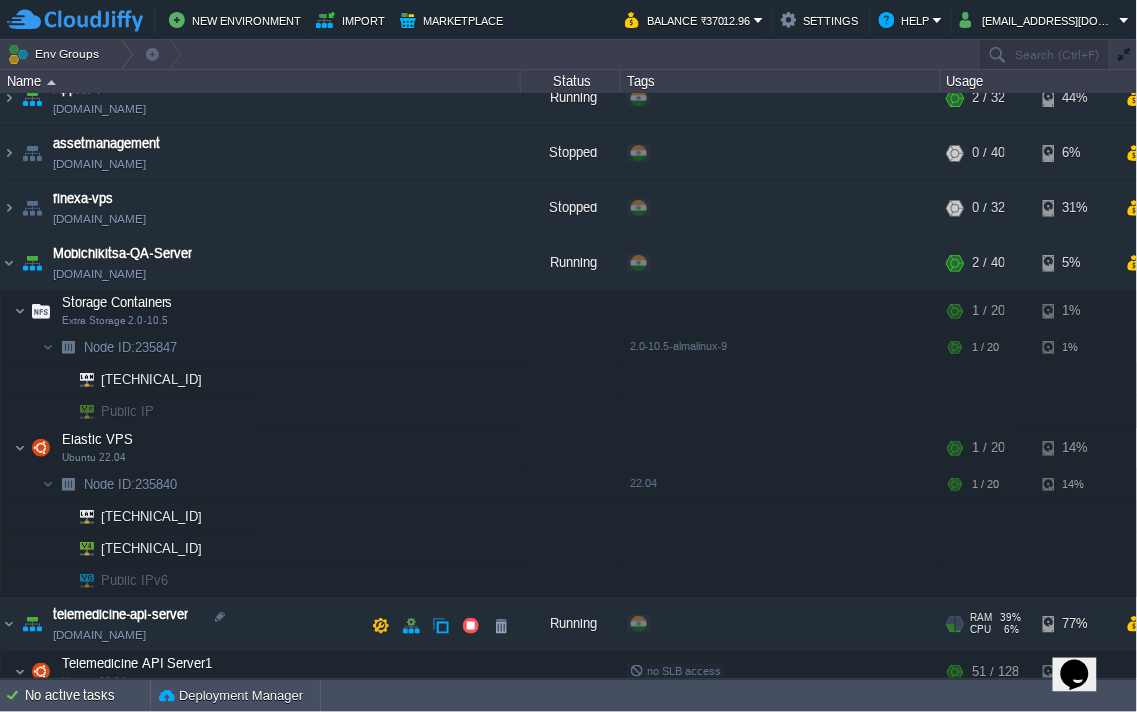 scroll, scrollTop: 133, scrollLeft: 0, axis: vertical 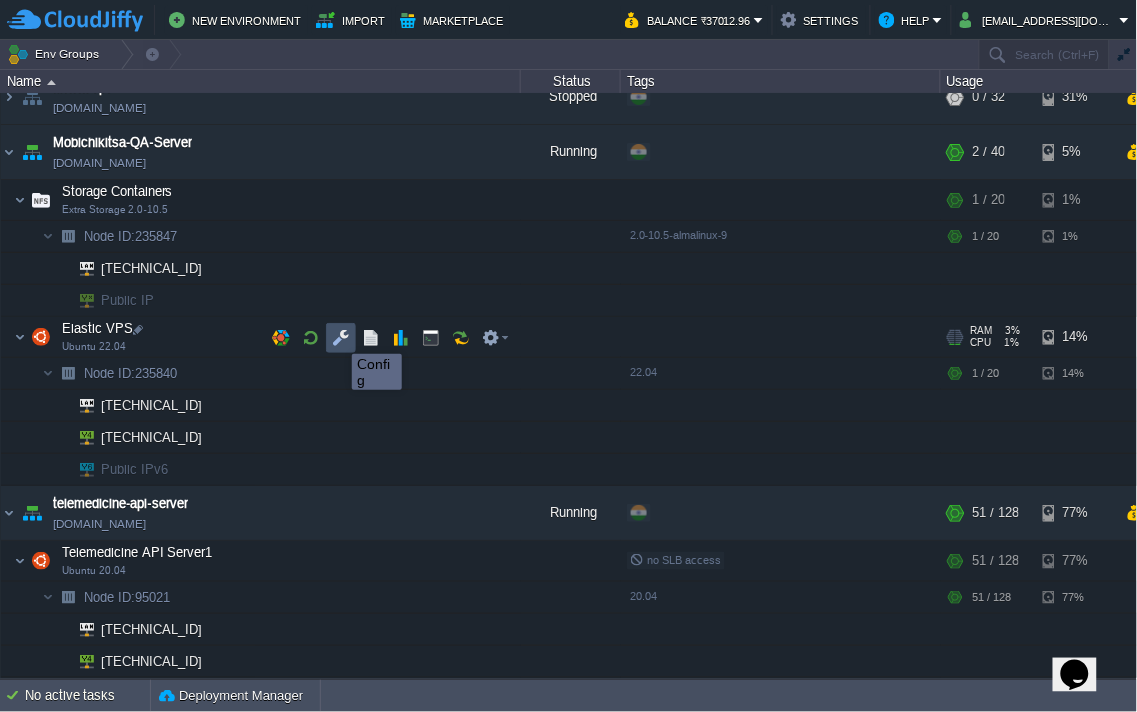 click at bounding box center [341, 338] 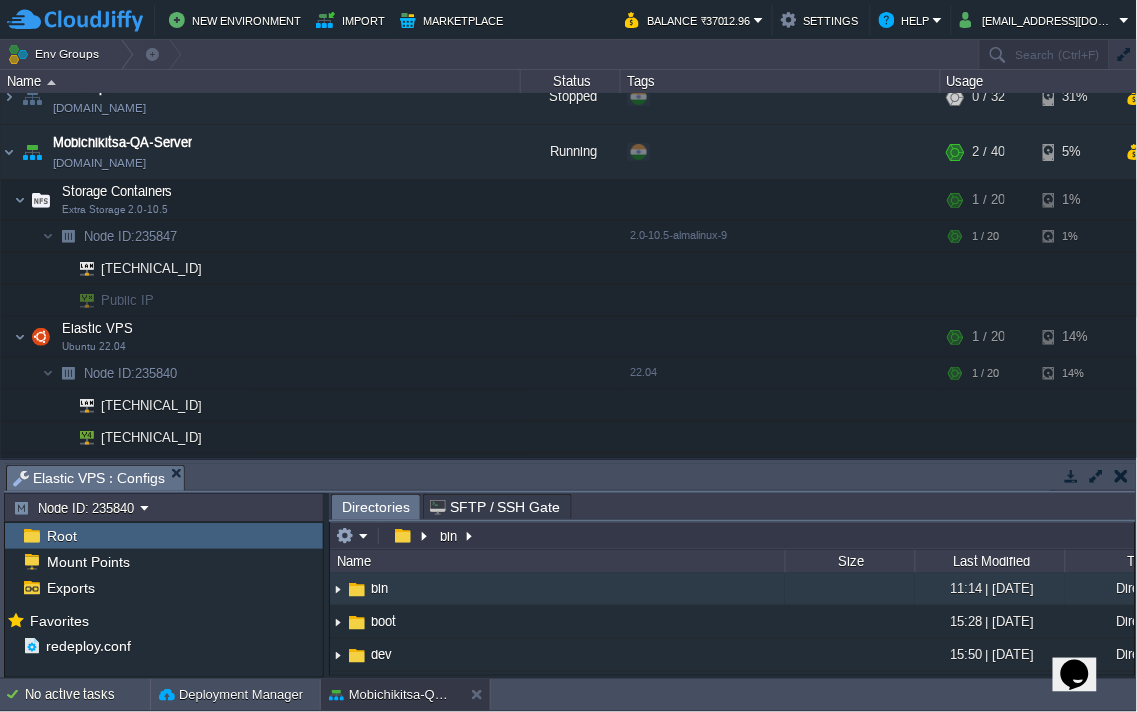 scroll, scrollTop: 158, scrollLeft: 0, axis: vertical 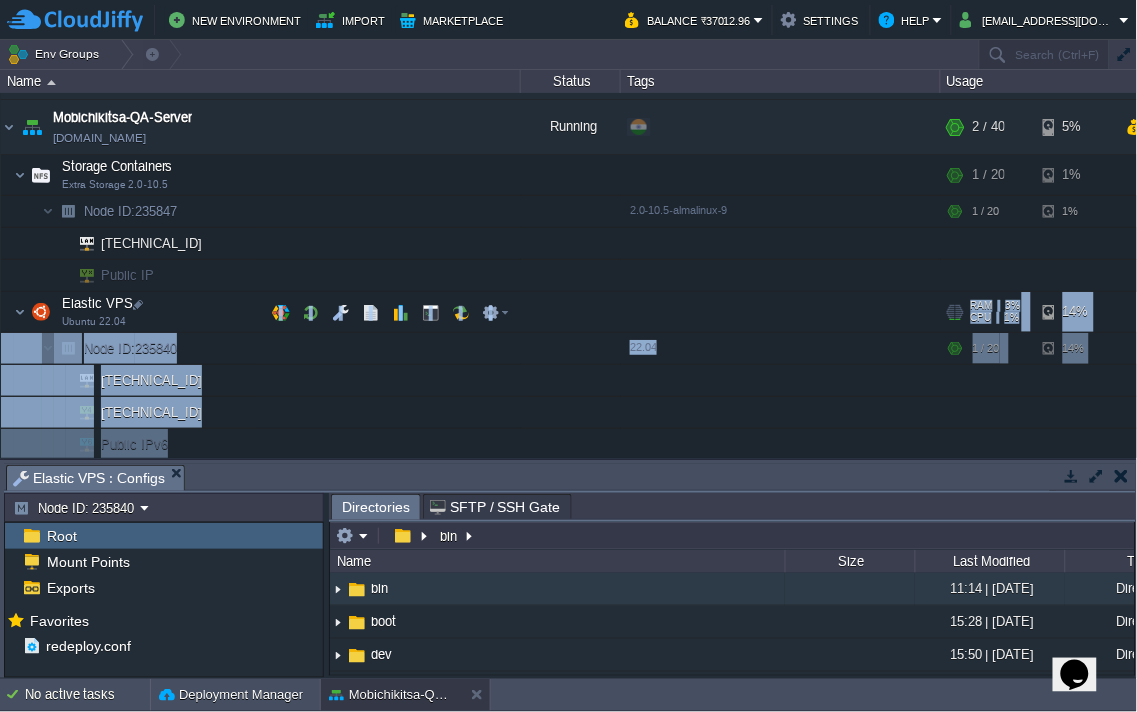drag, startPoint x: 702, startPoint y: 461, endPoint x: 725, endPoint y: 303, distance: 159.66527 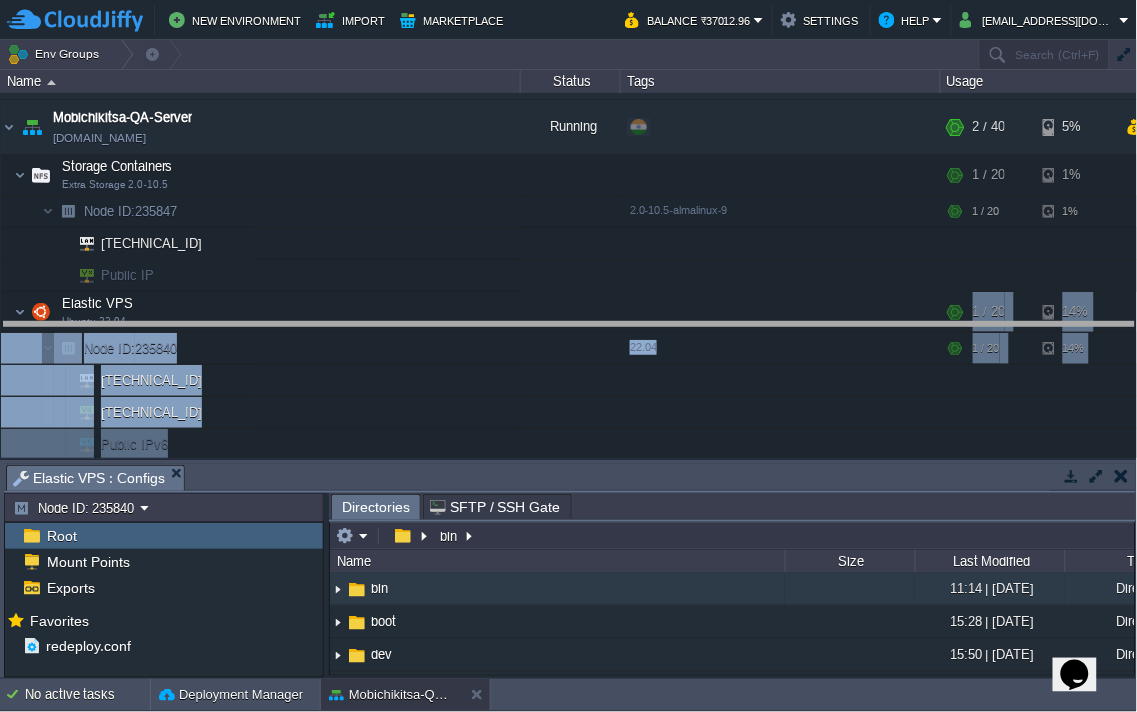 drag, startPoint x: 705, startPoint y: 475, endPoint x: 720, endPoint y: 332, distance: 143.78456 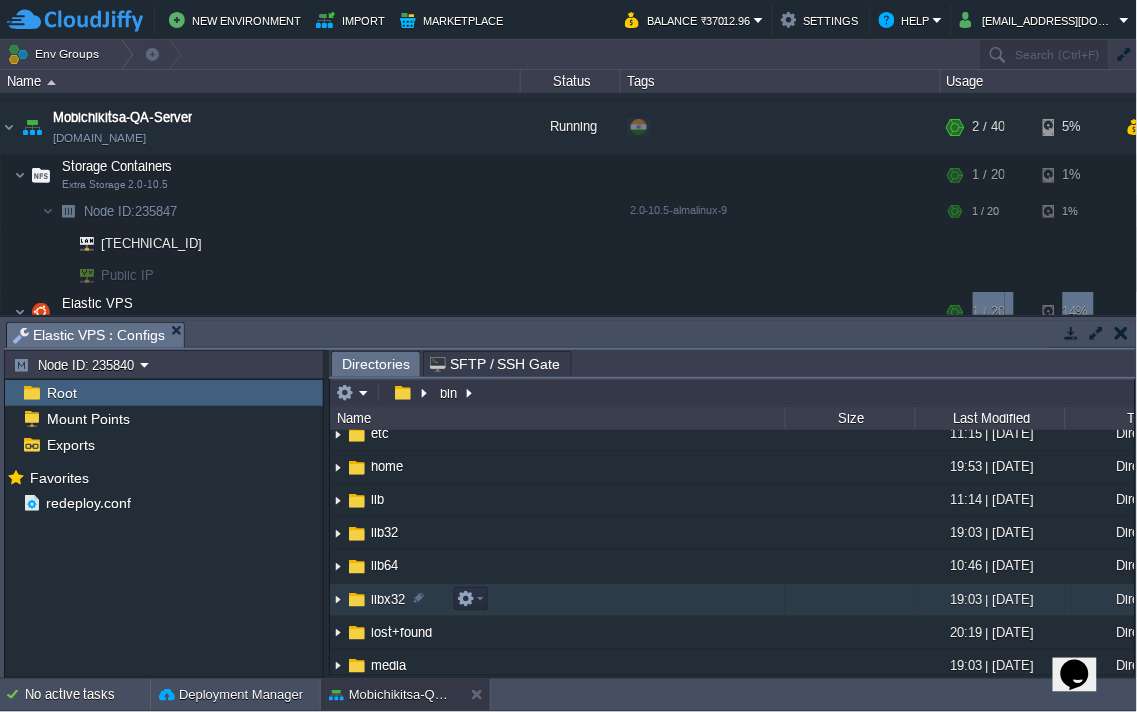 scroll, scrollTop: 0, scrollLeft: 0, axis: both 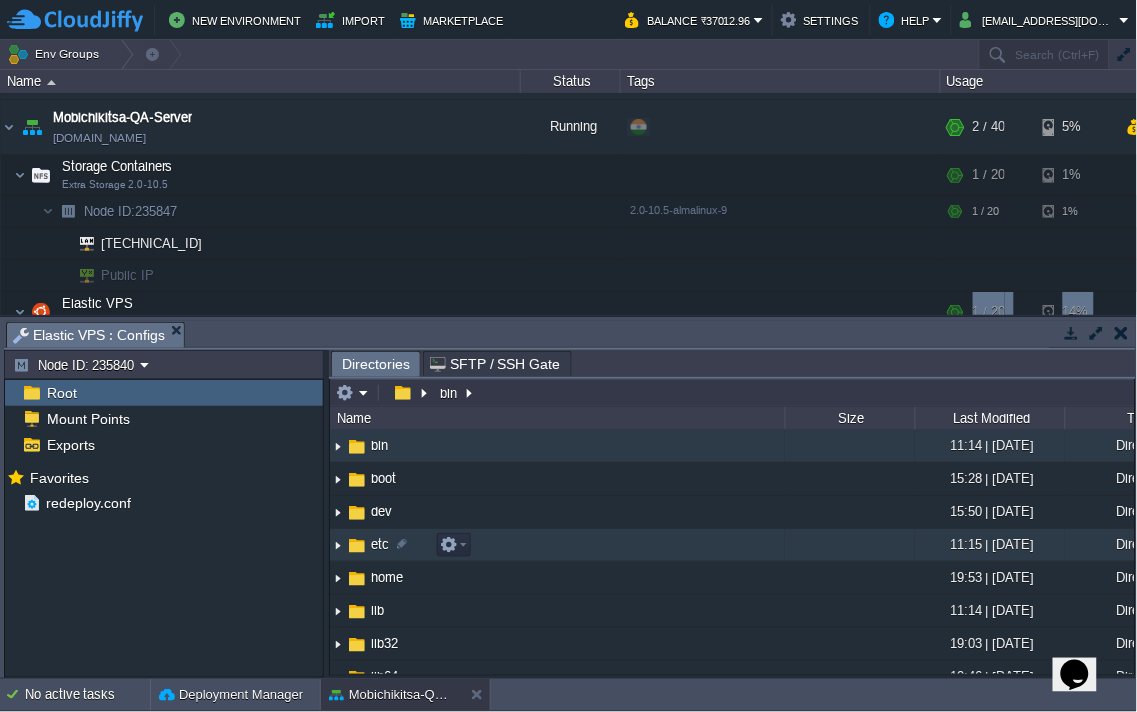 click at bounding box center (338, 545) 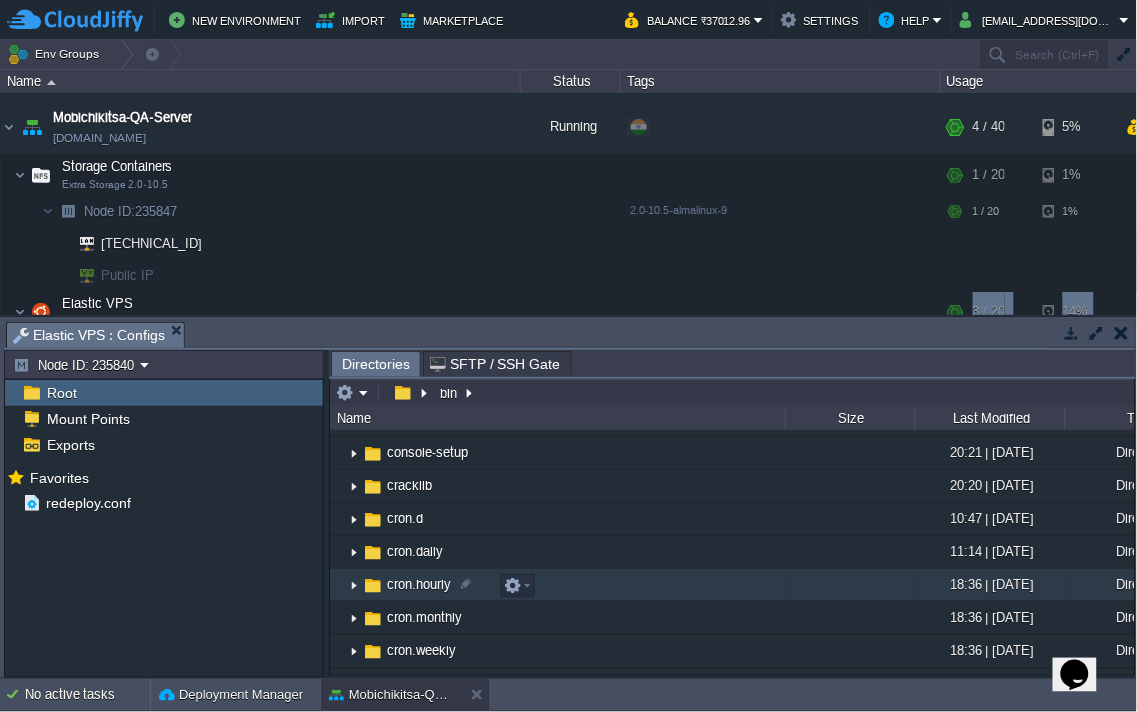 scroll, scrollTop: 0, scrollLeft: 0, axis: both 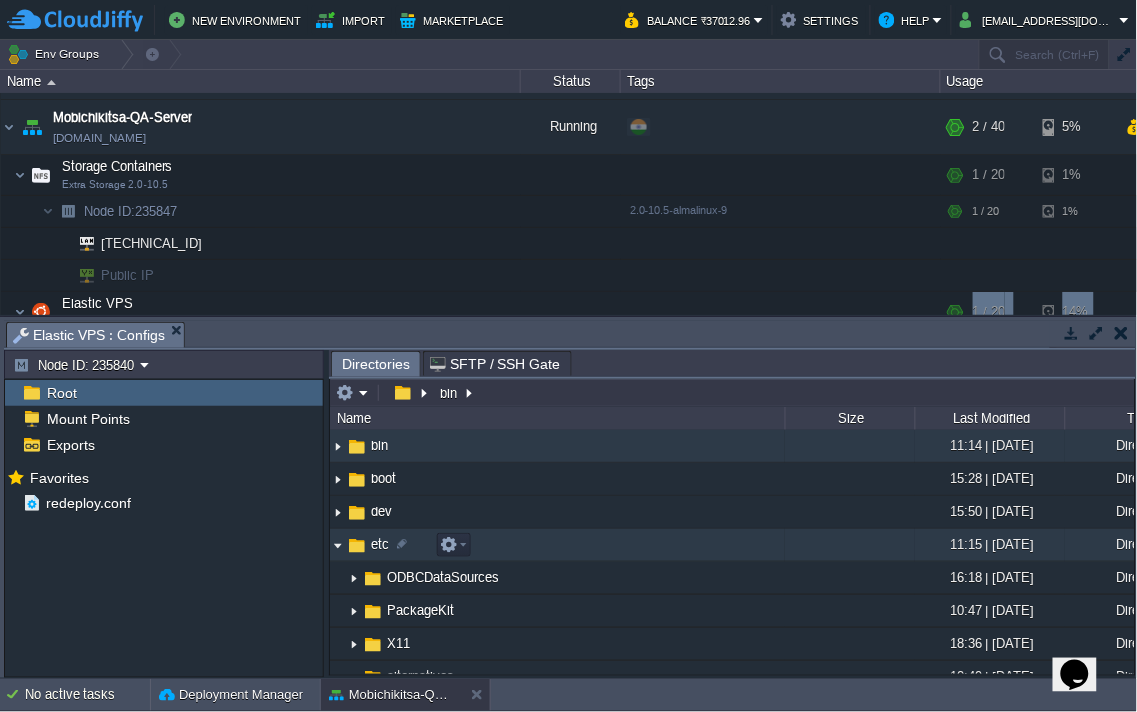 click at bounding box center (338, 545) 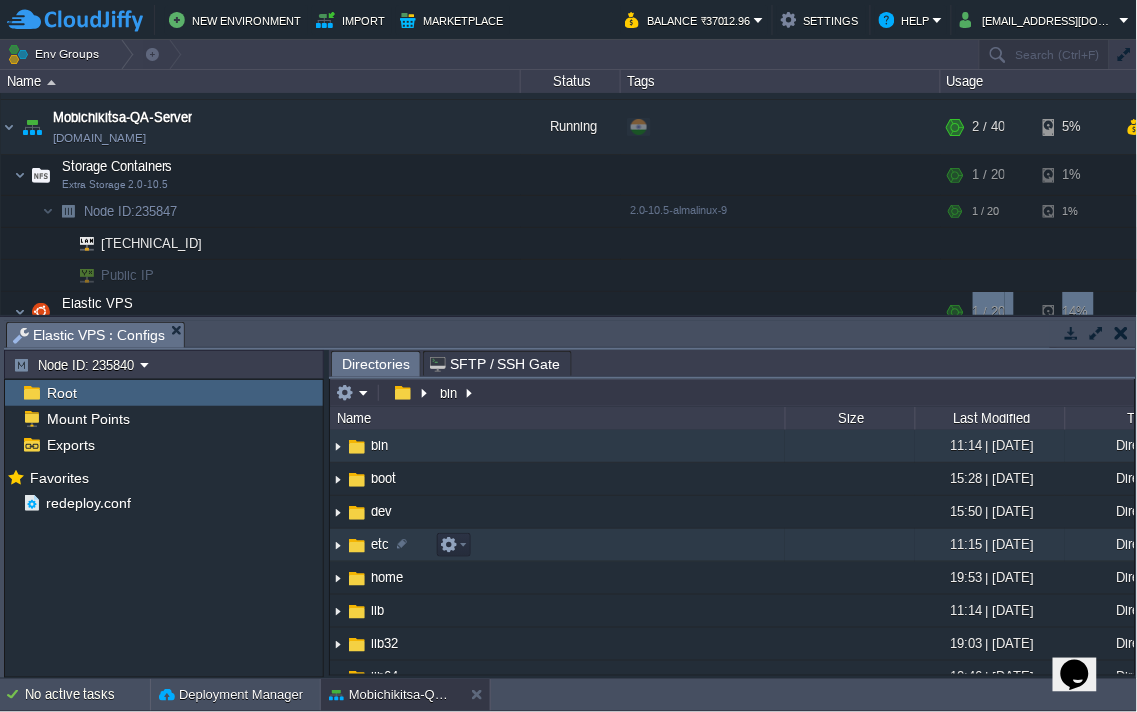 click at bounding box center [338, 545] 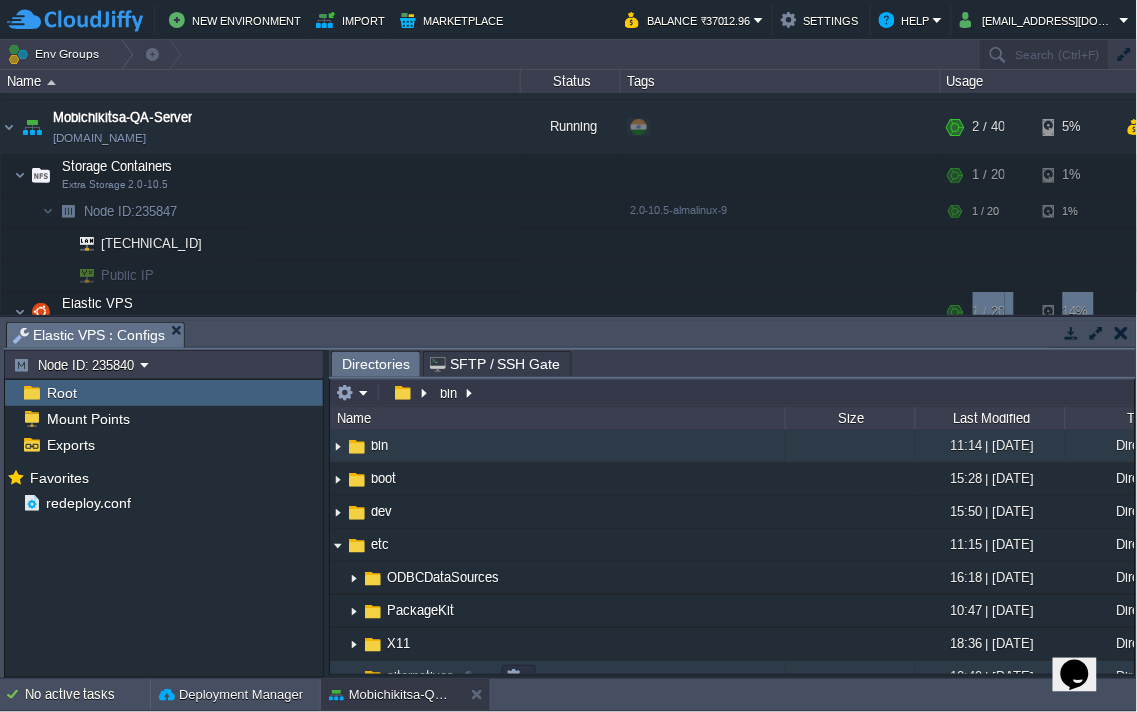 scroll, scrollTop: 111, scrollLeft: 0, axis: vertical 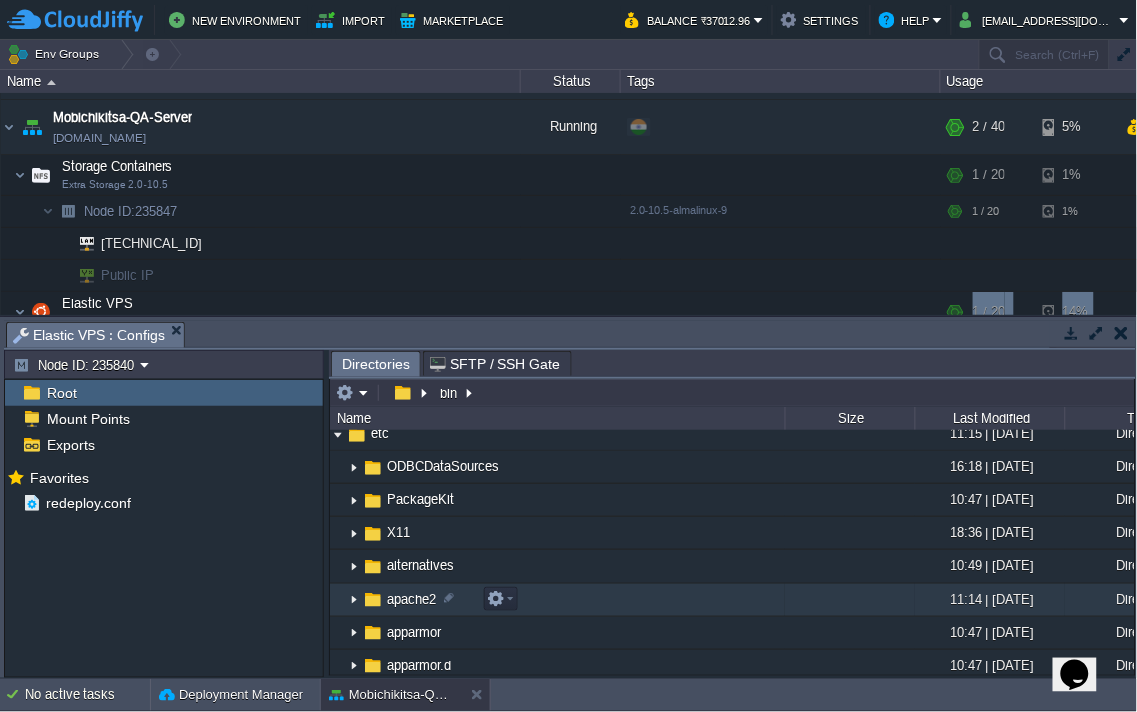 click at bounding box center (354, 600) 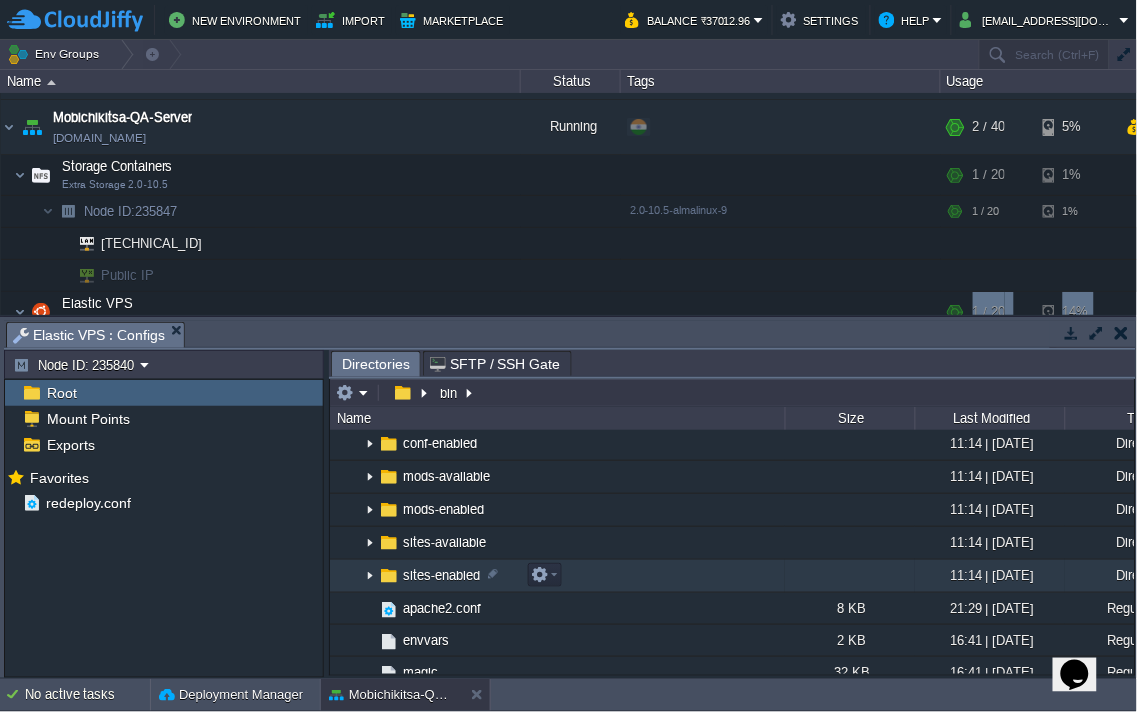 scroll, scrollTop: 222, scrollLeft: 0, axis: vertical 